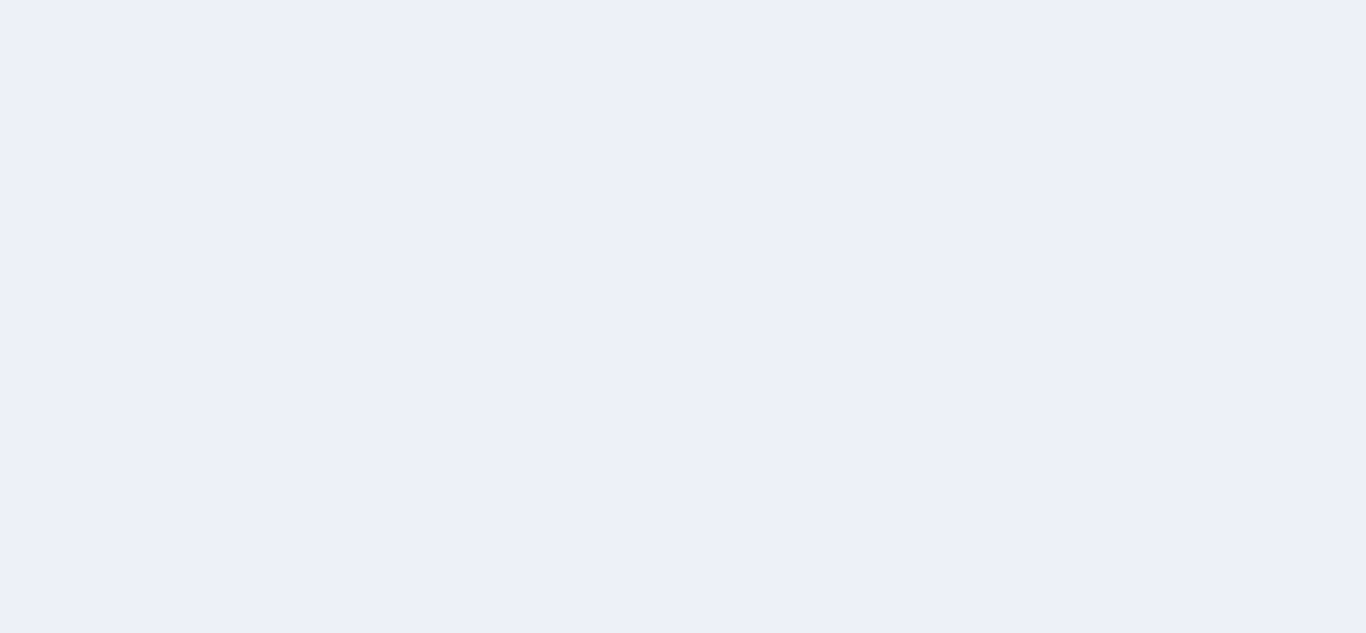 scroll, scrollTop: 0, scrollLeft: 0, axis: both 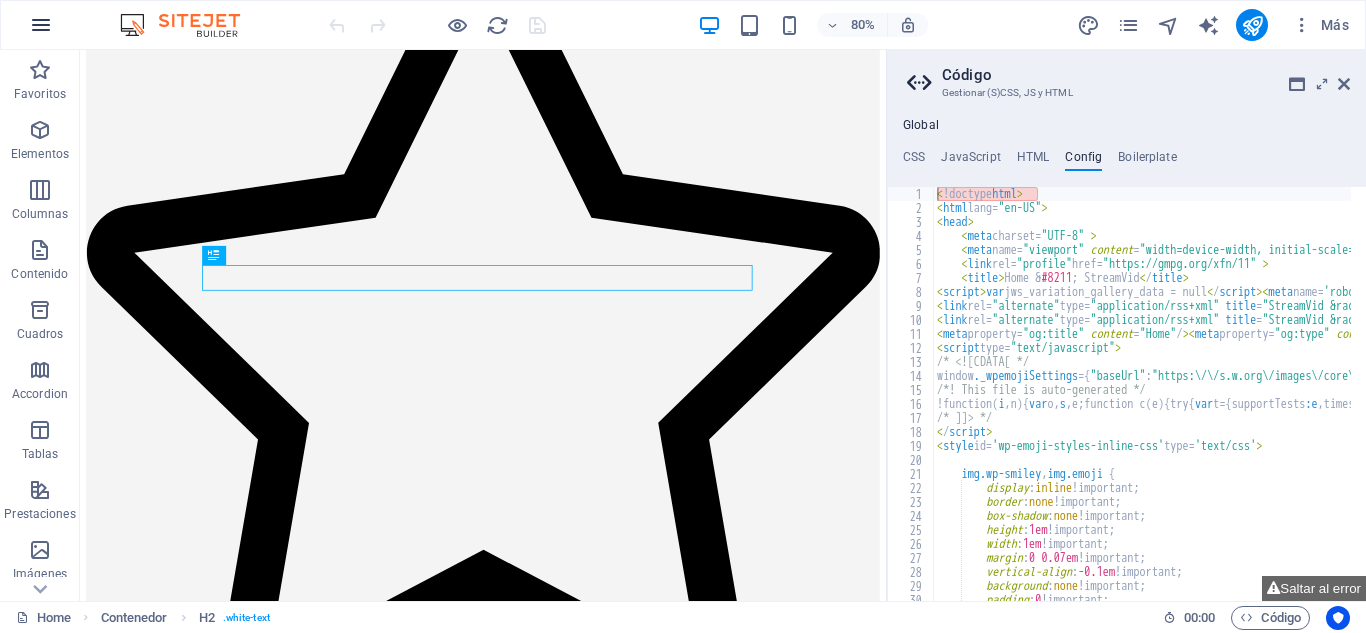 click at bounding box center [41, 25] 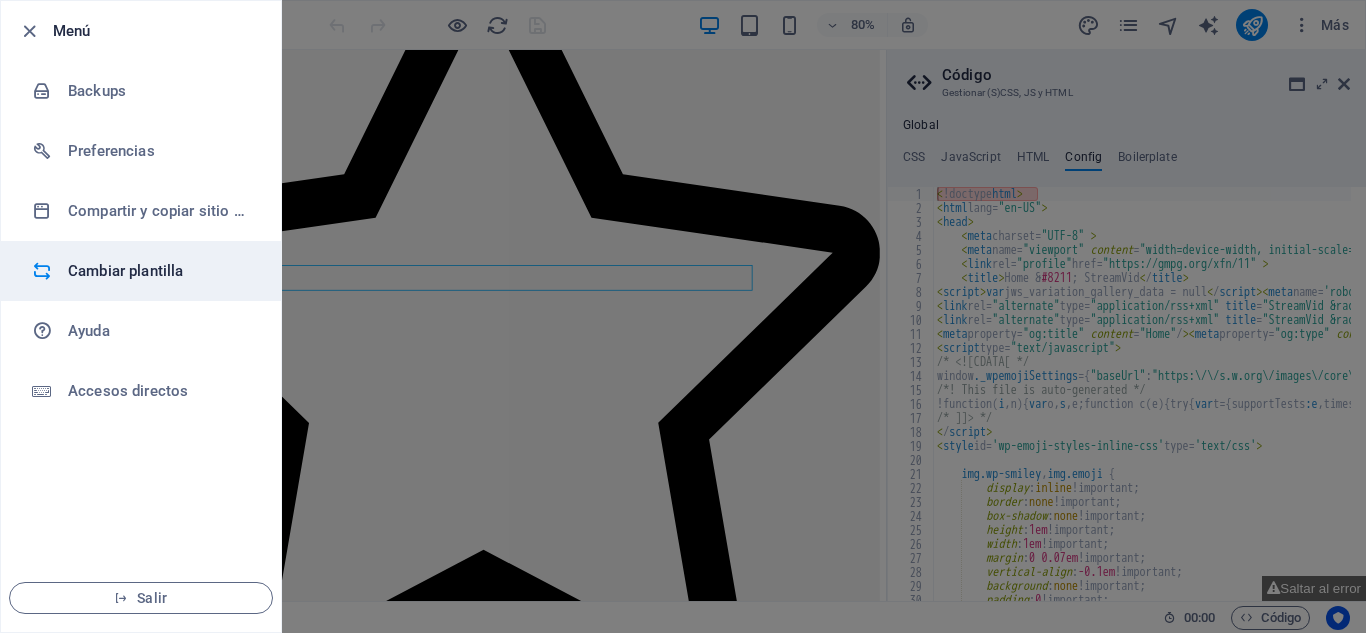 click on "Cambiar plantilla" at bounding box center (160, 271) 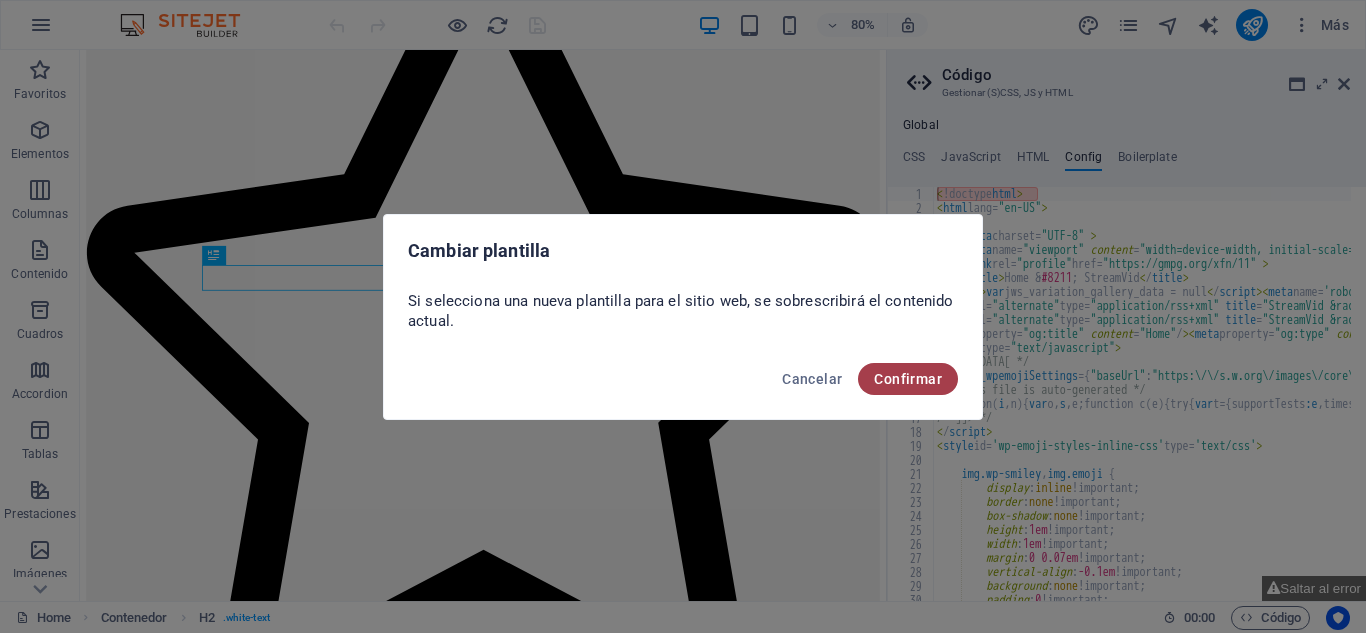 click on "Confirmar" at bounding box center (908, 379) 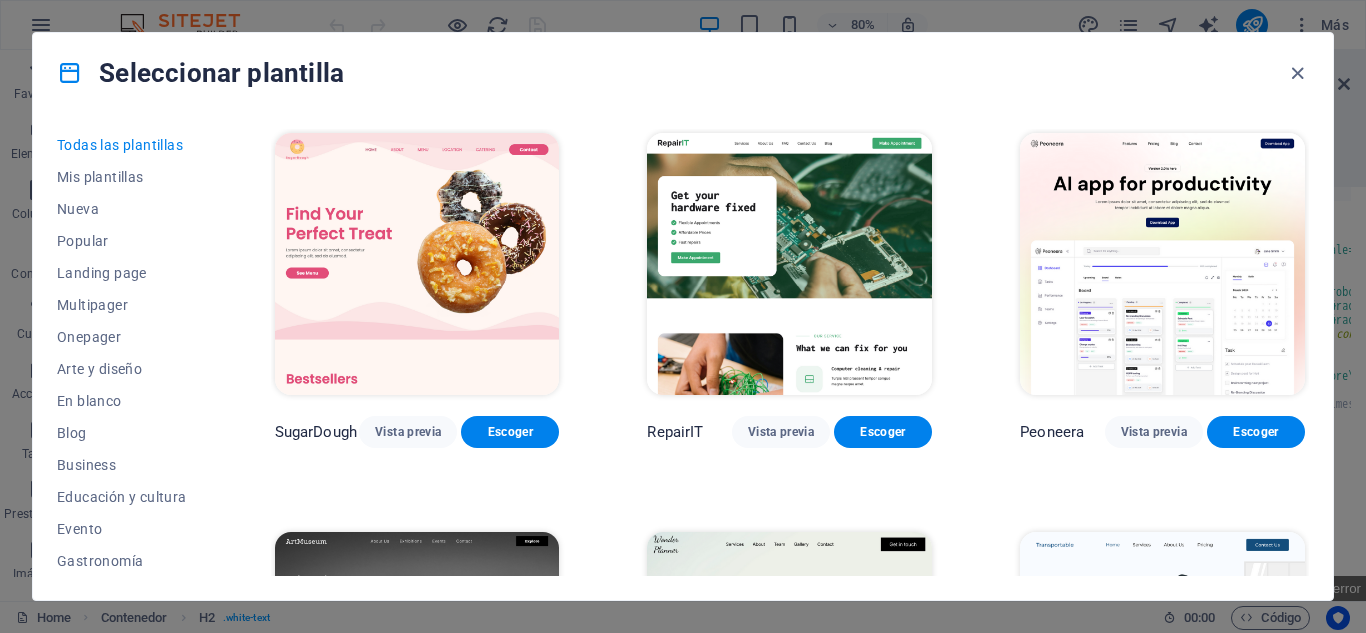 drag, startPoint x: 1304, startPoint y: 138, endPoint x: 1305, endPoint y: 149, distance: 11.045361 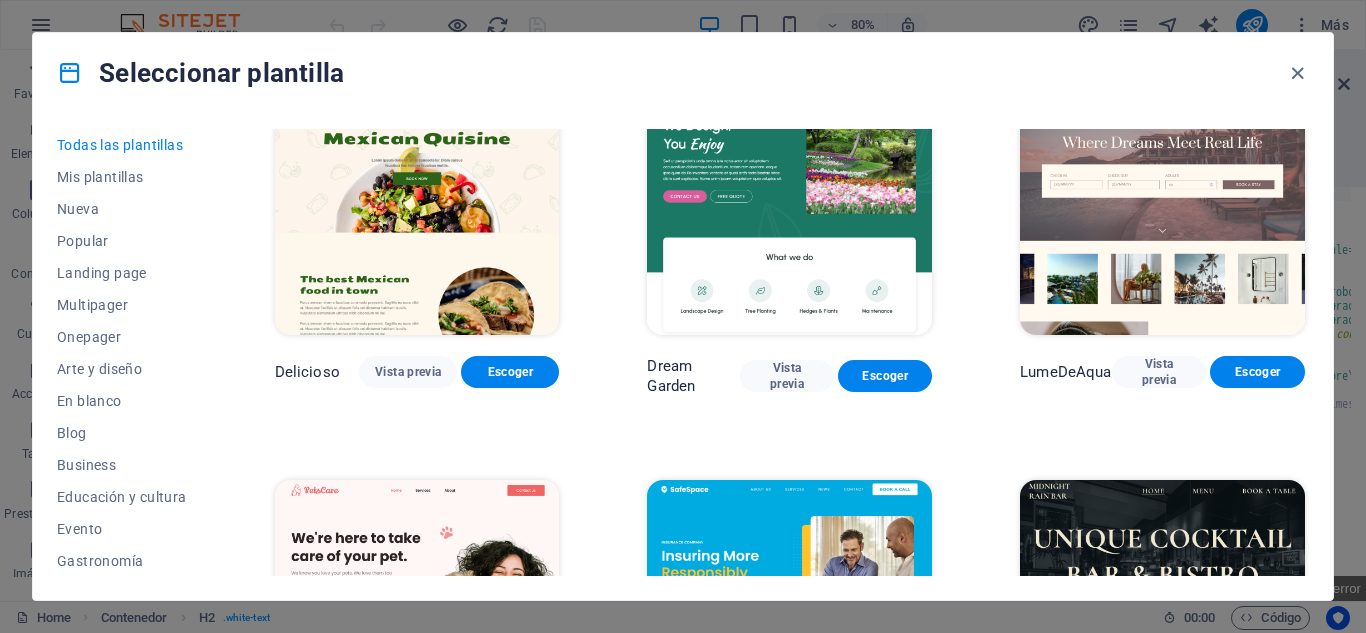 scroll, scrollTop: 4033, scrollLeft: 0, axis: vertical 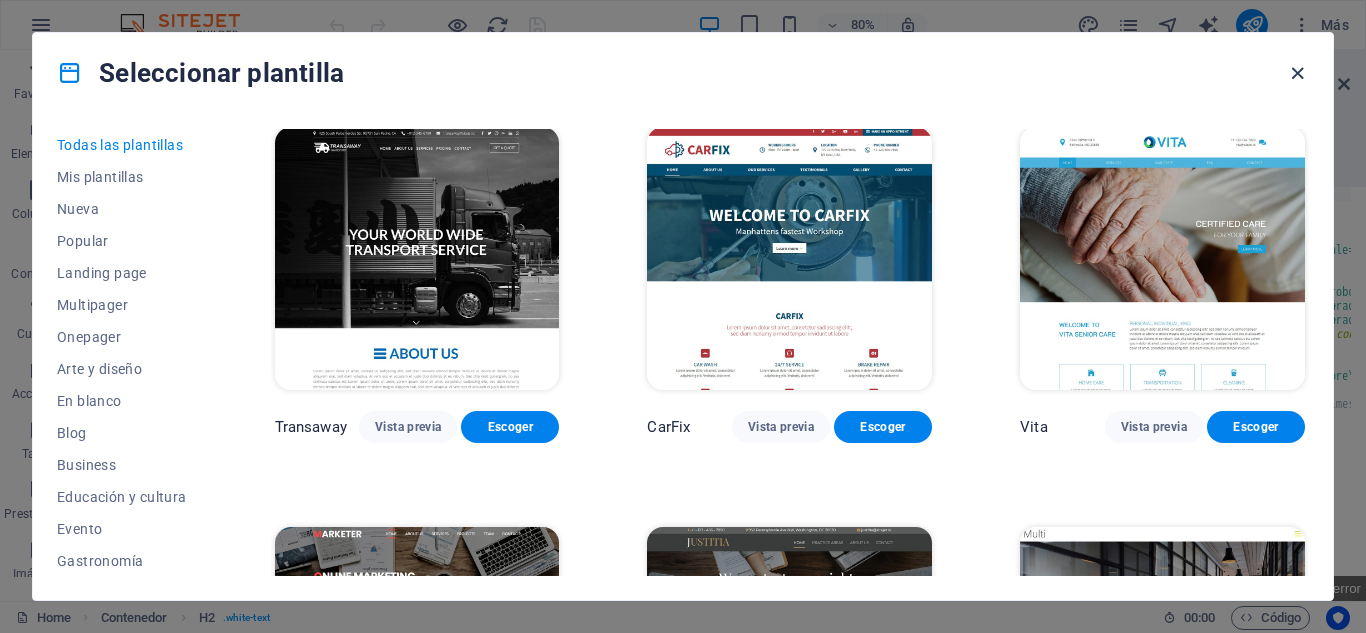 click at bounding box center (1297, 73) 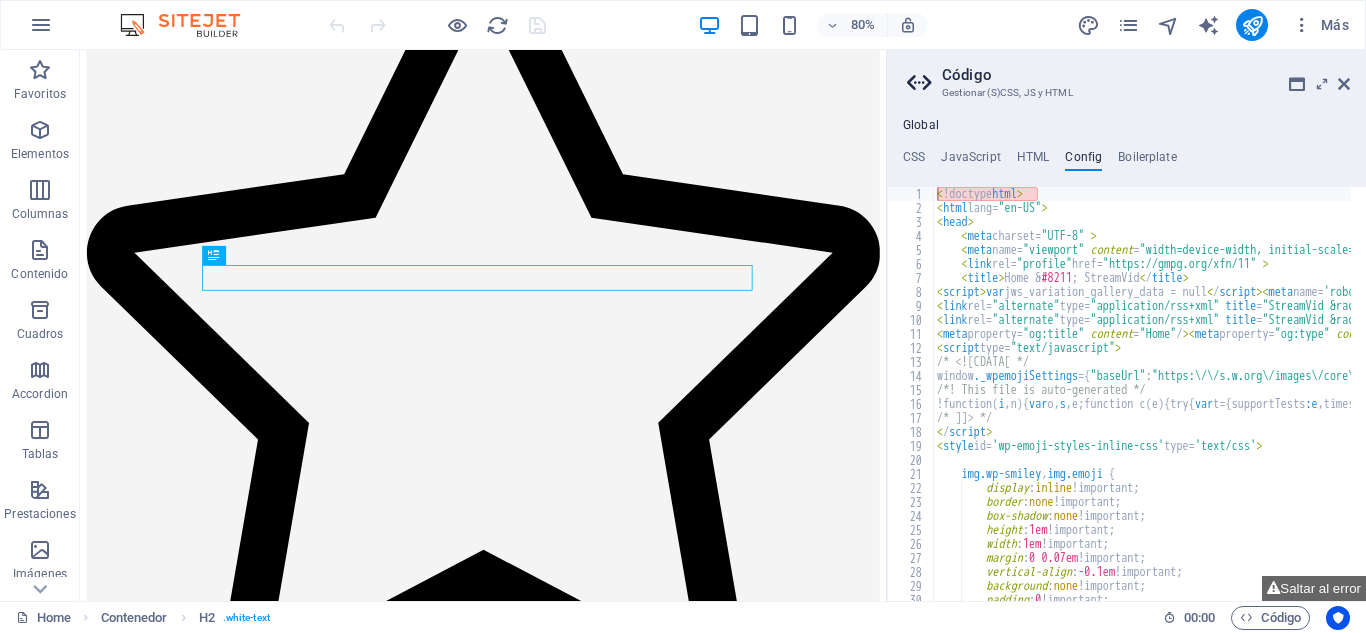 click at bounding box center (190, 25) 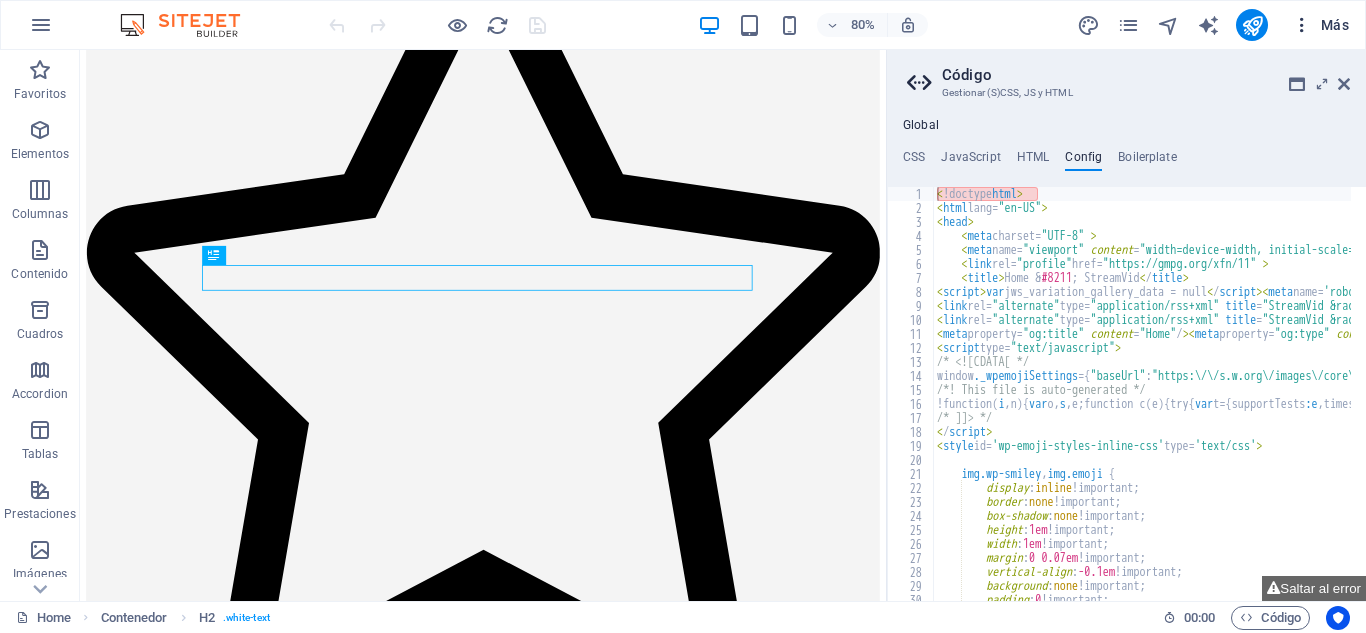 click on "Más" at bounding box center (1320, 25) 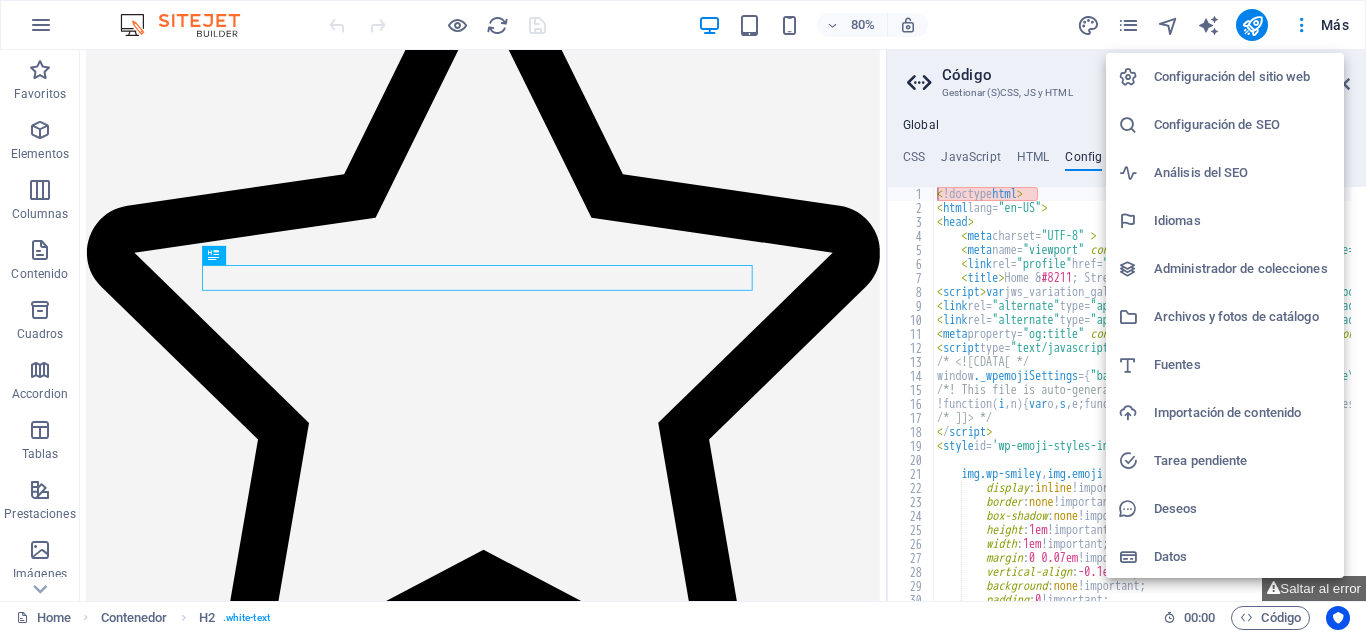 click on "Datos" at bounding box center [1243, 557] 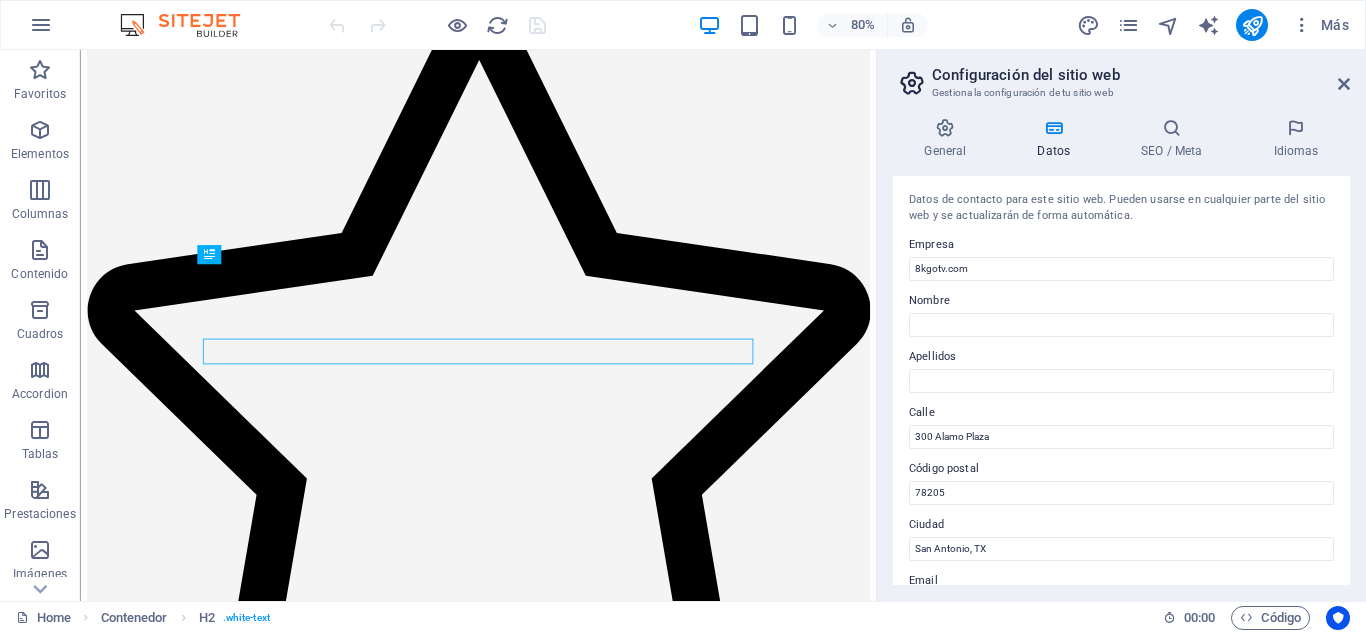 scroll, scrollTop: 9419, scrollLeft: 0, axis: vertical 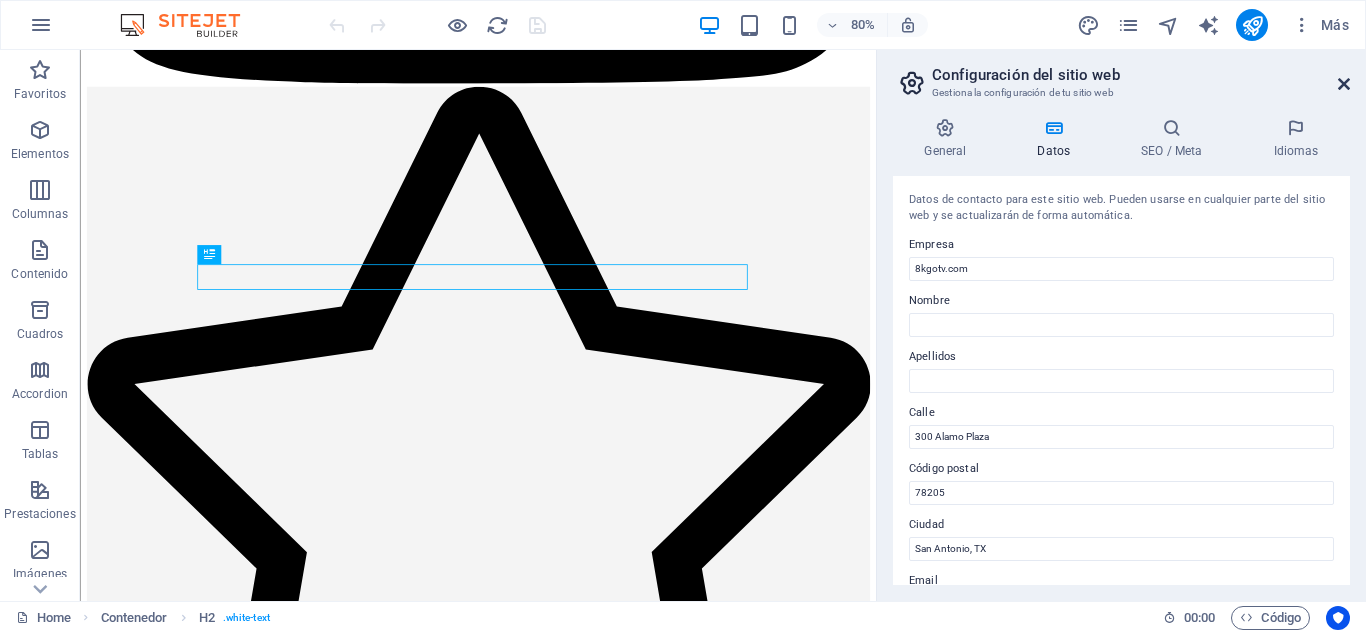 click at bounding box center [1344, 84] 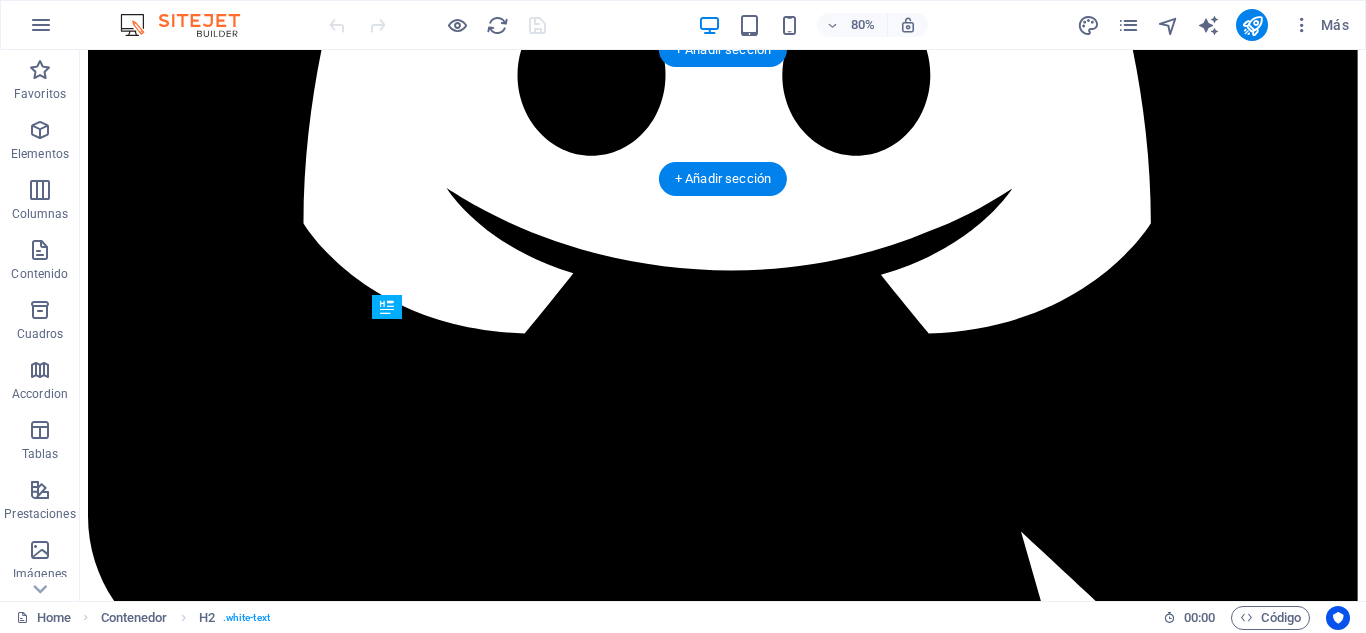 scroll, scrollTop: 11415, scrollLeft: 0, axis: vertical 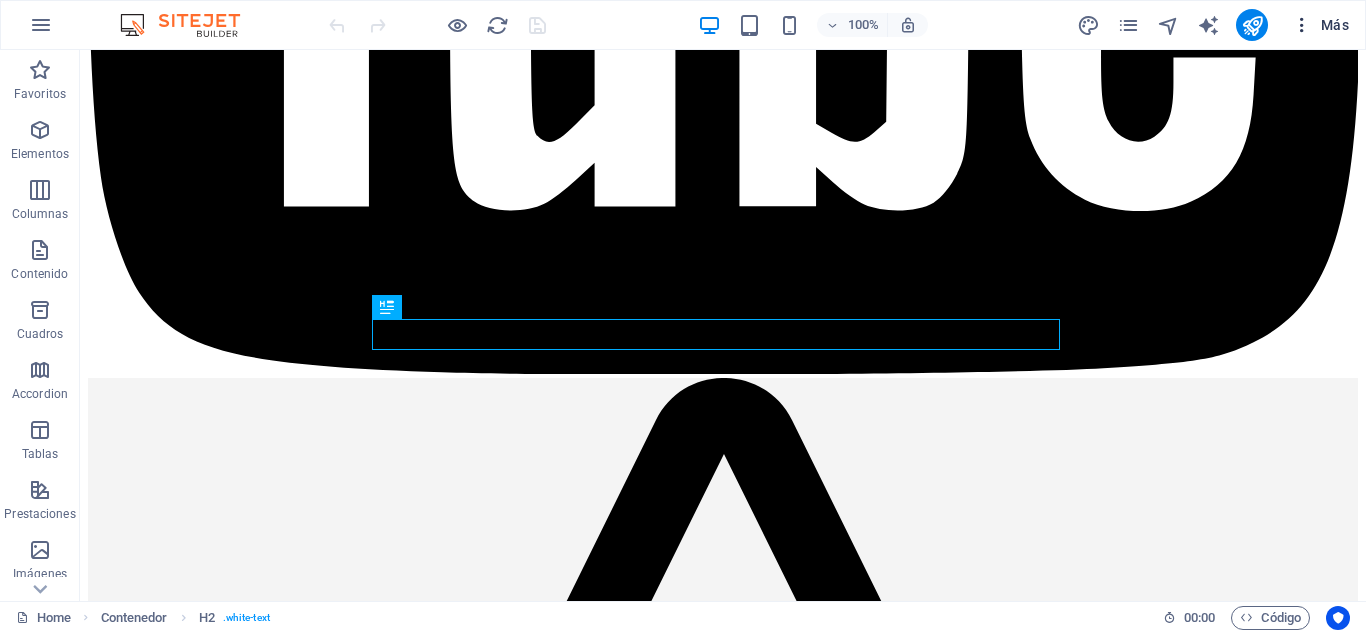 click on "Más" at bounding box center (1320, 25) 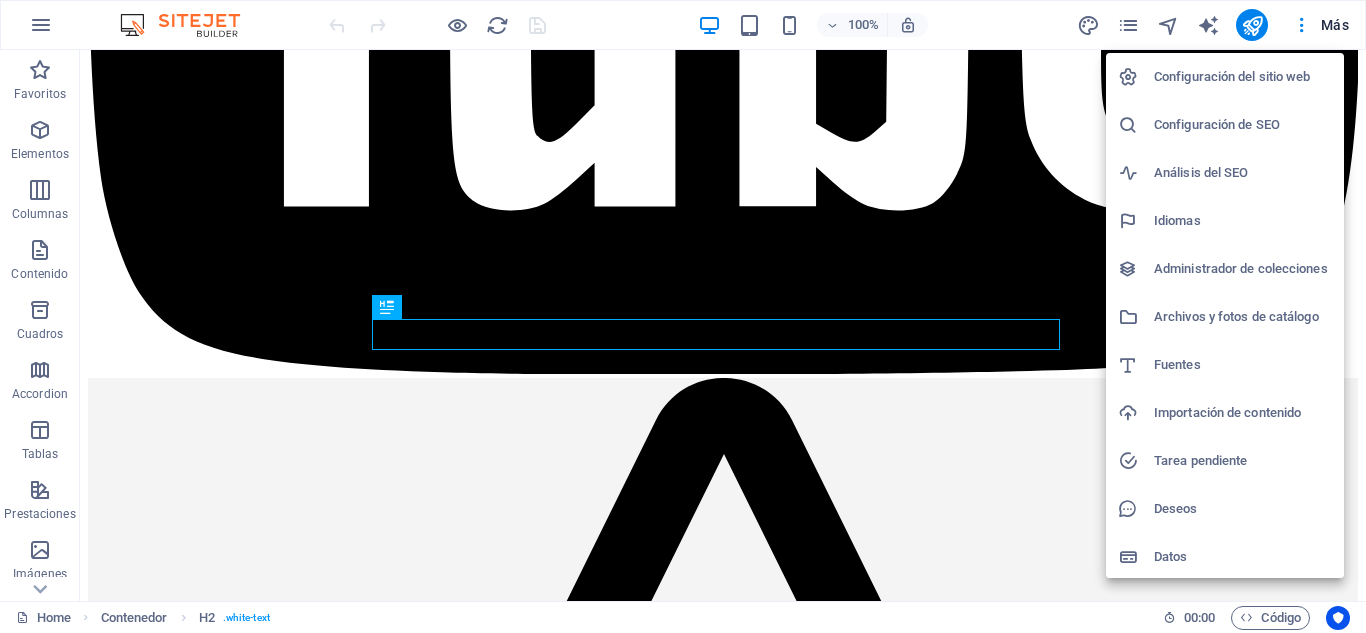 click at bounding box center [683, 316] 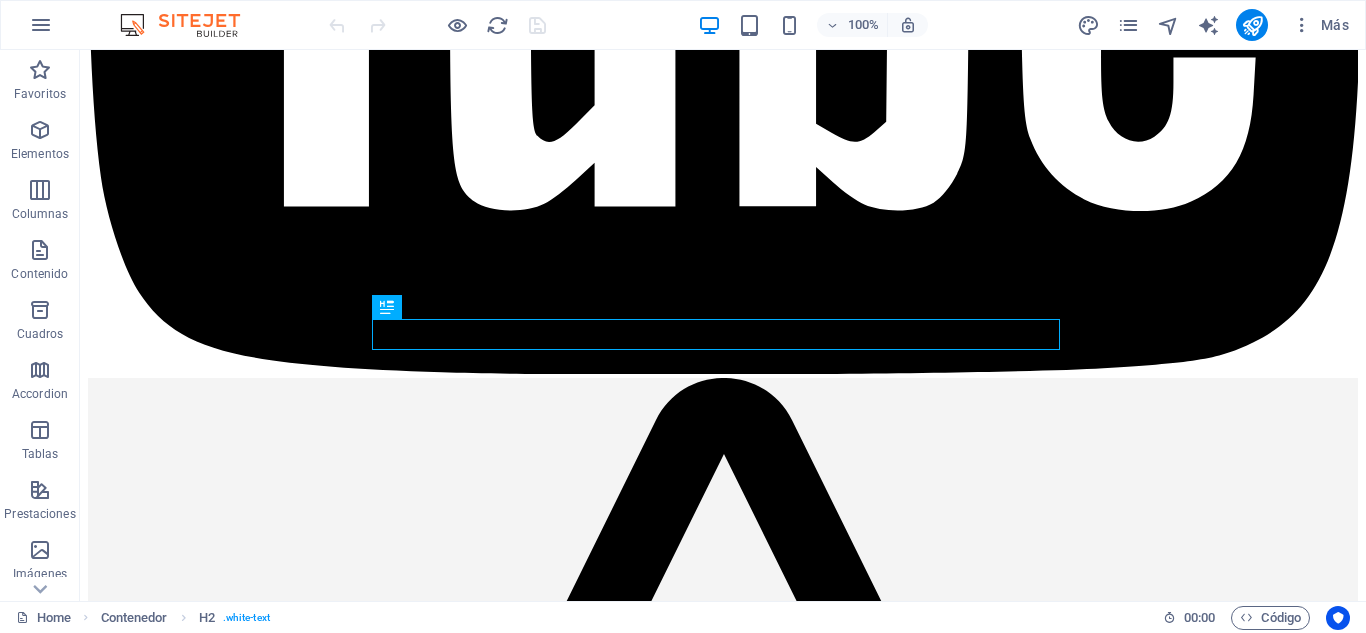 click at bounding box center (1302, 25) 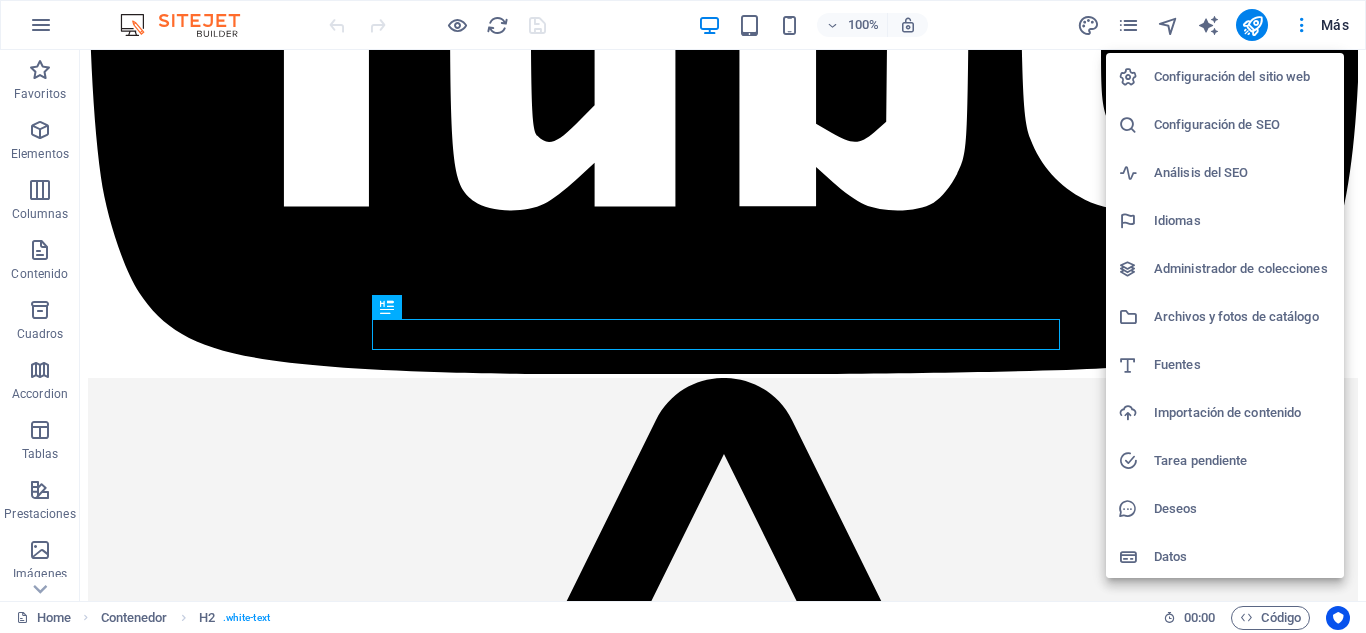click on "Configuración del sitio web" at bounding box center (1243, 77) 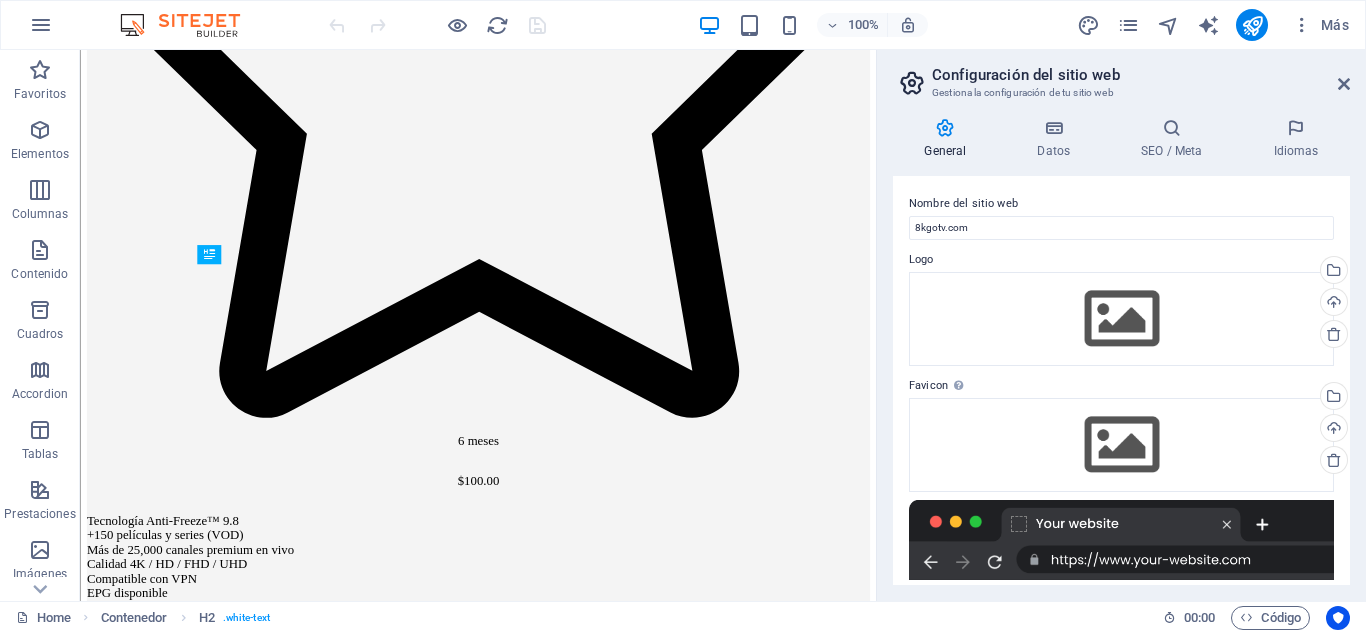 scroll, scrollTop: 9419, scrollLeft: 0, axis: vertical 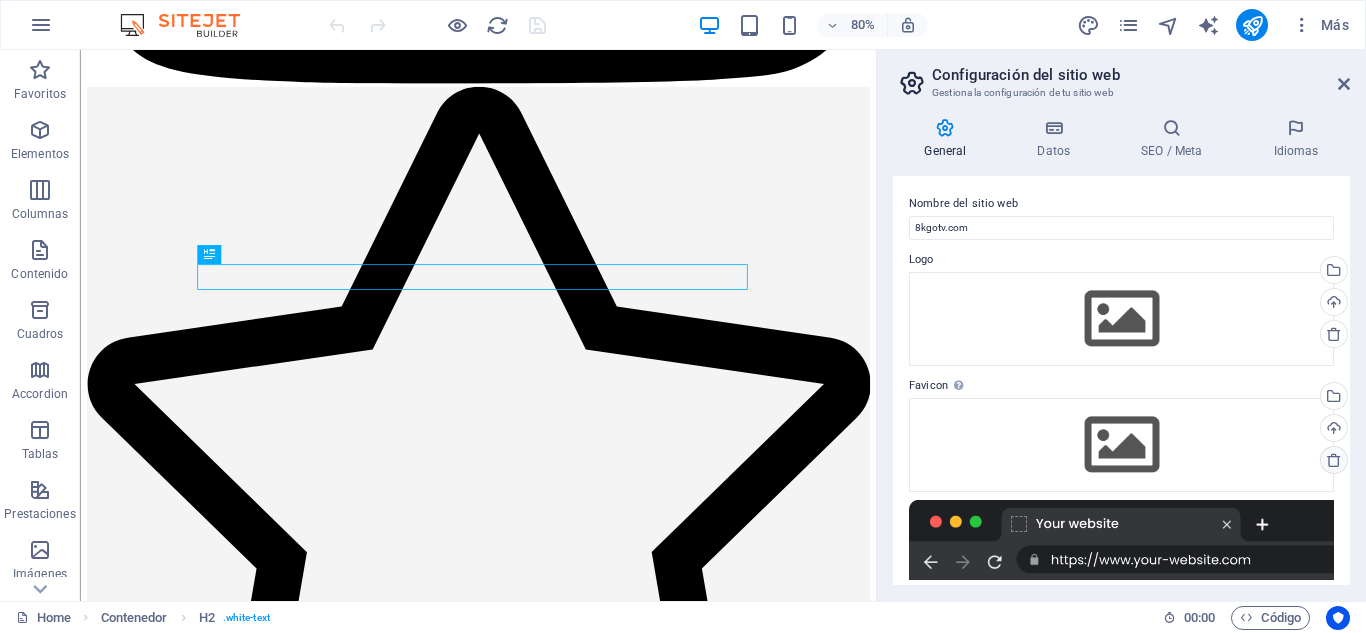 click at bounding box center (1334, 460) 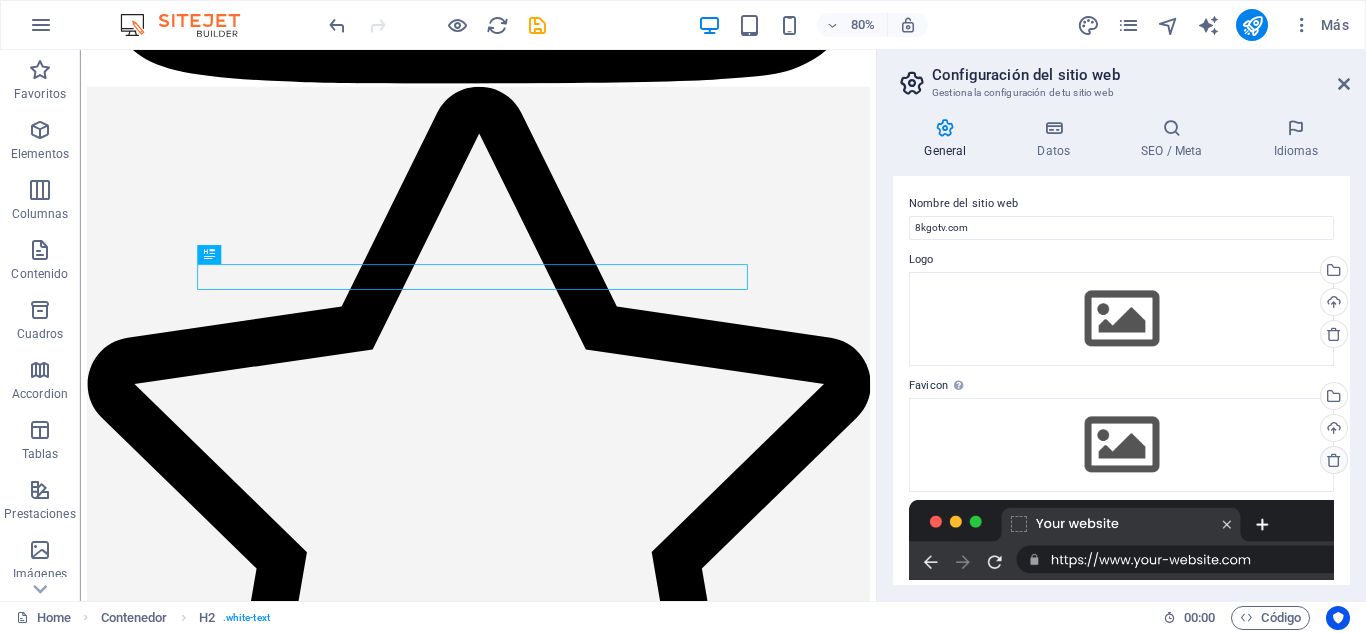 click at bounding box center (1334, 460) 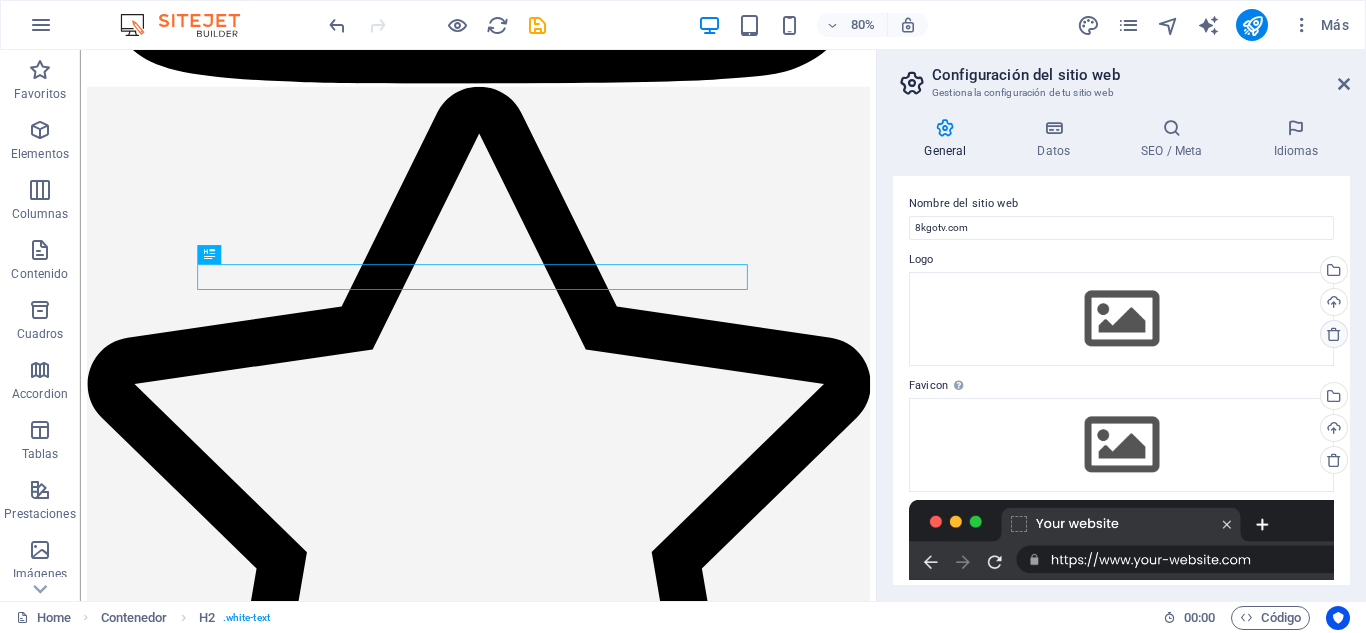click at bounding box center [1334, 334] 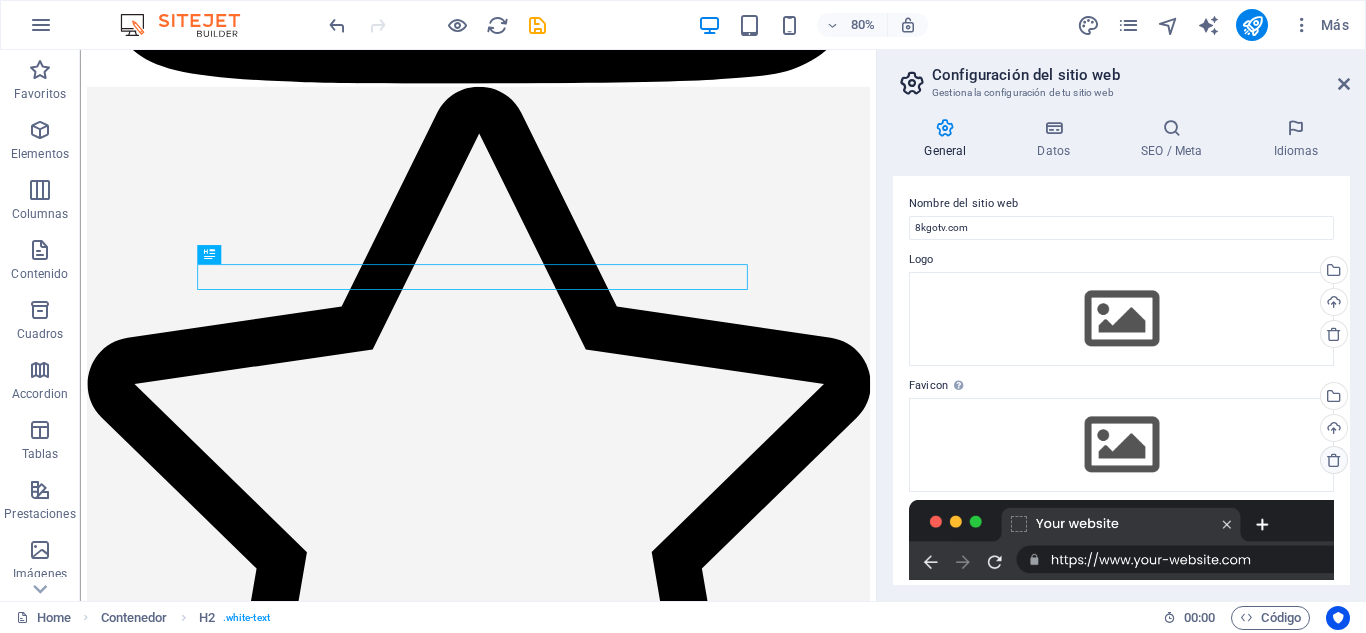 click at bounding box center (1334, 460) 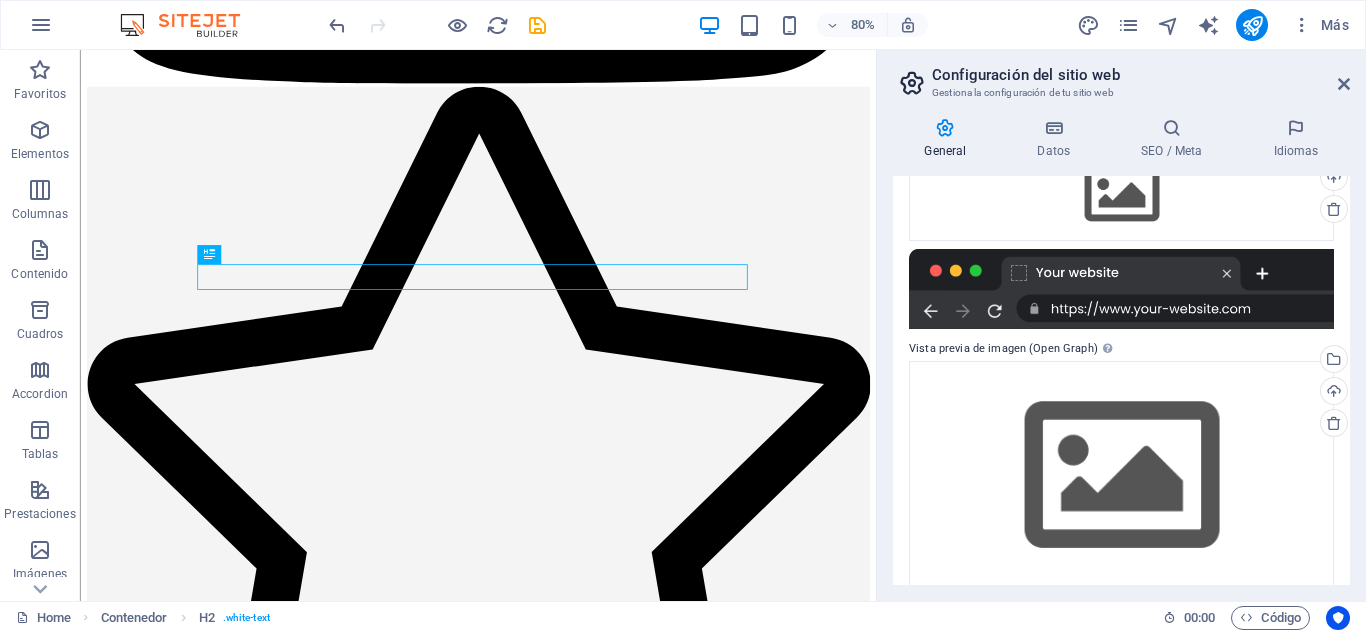 scroll, scrollTop: 273, scrollLeft: 0, axis: vertical 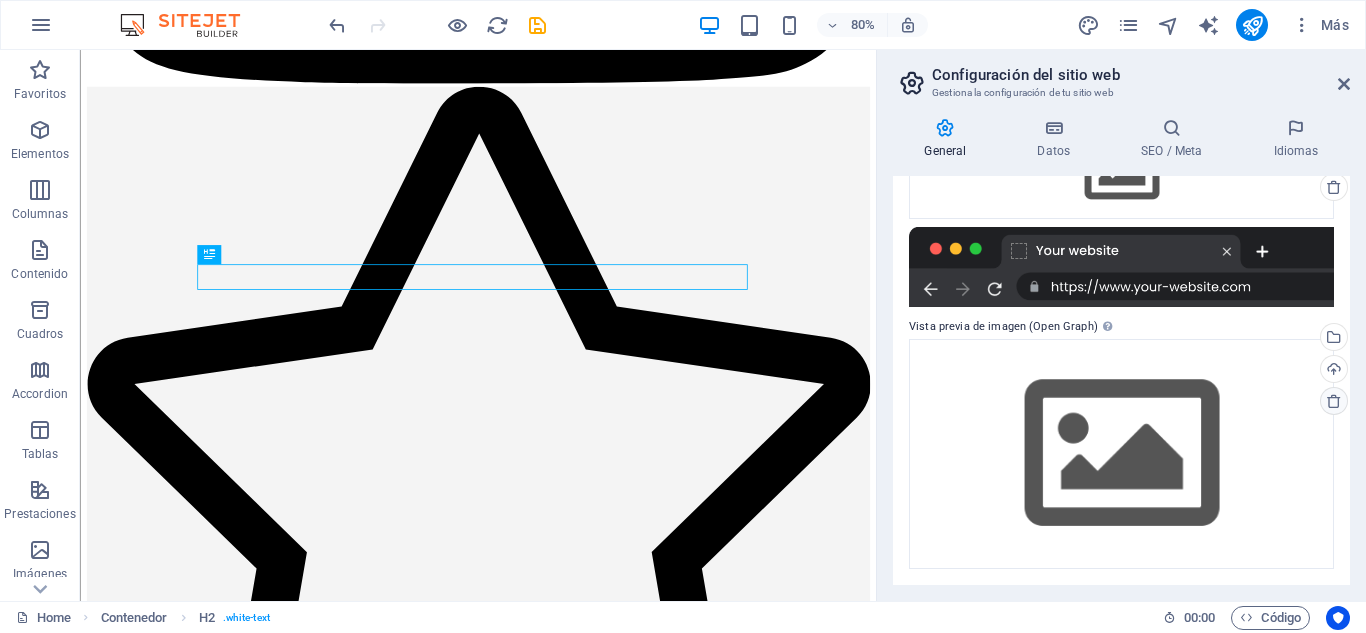 click at bounding box center [1334, 401] 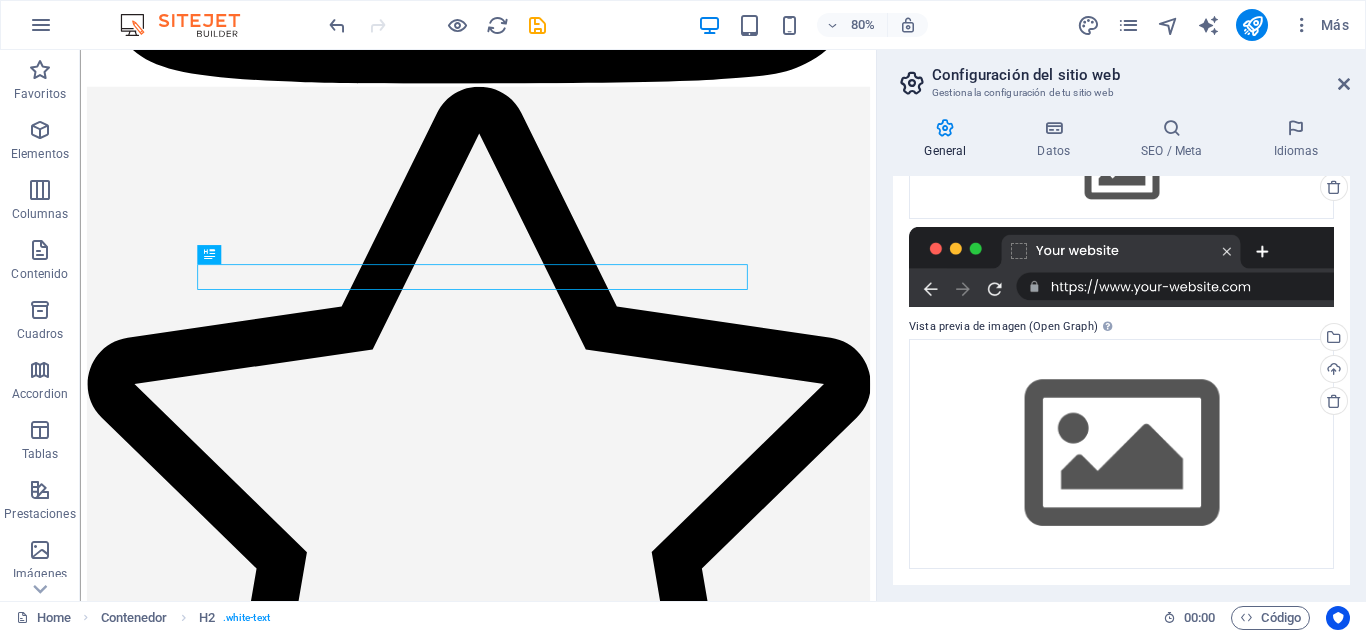 click at bounding box center (1121, 267) 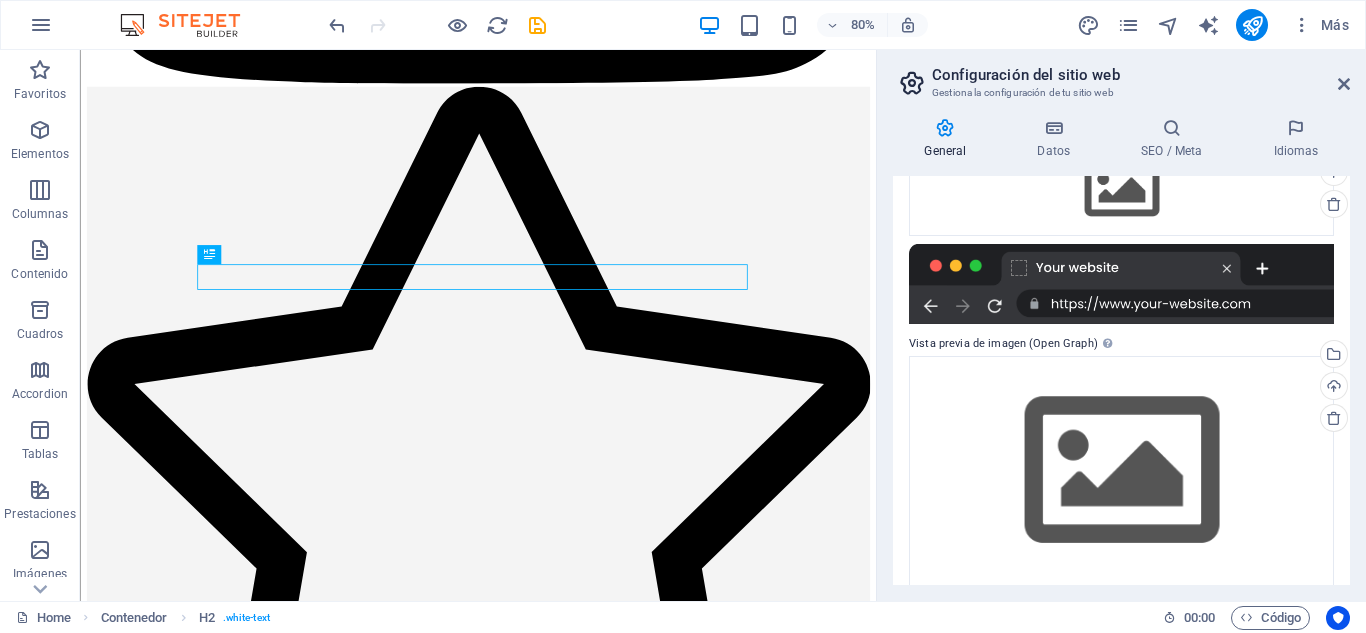 scroll, scrollTop: 248, scrollLeft: 0, axis: vertical 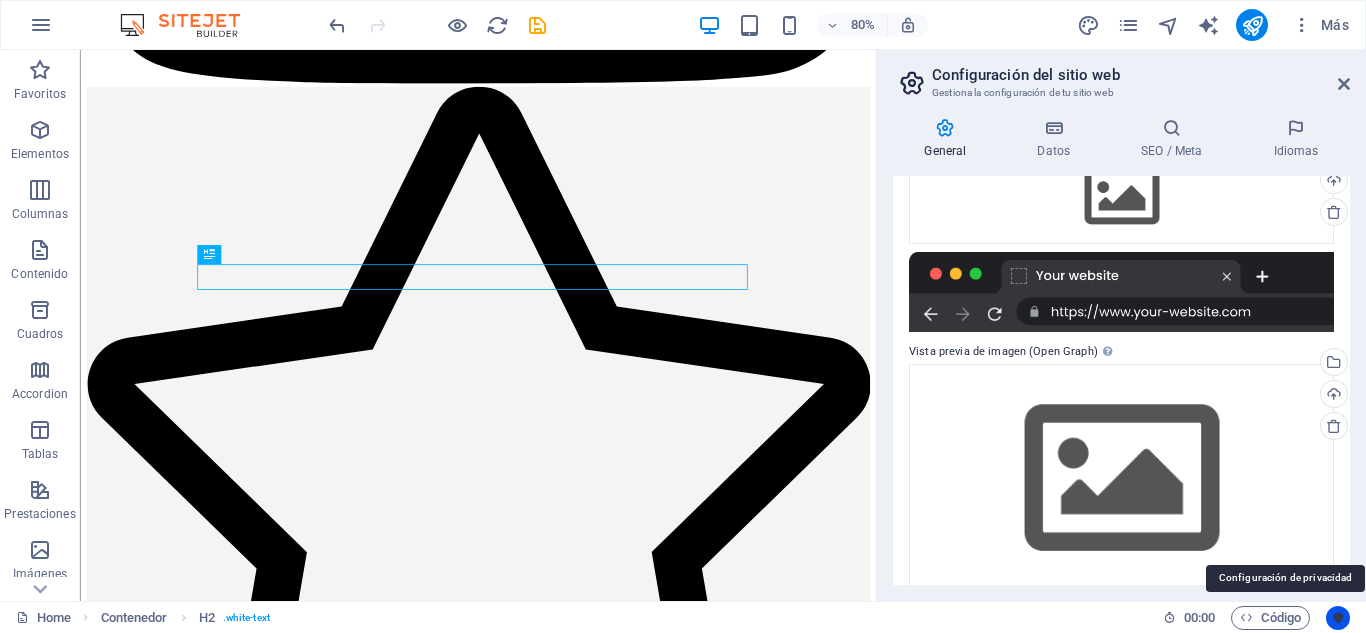 click at bounding box center [1338, 618] 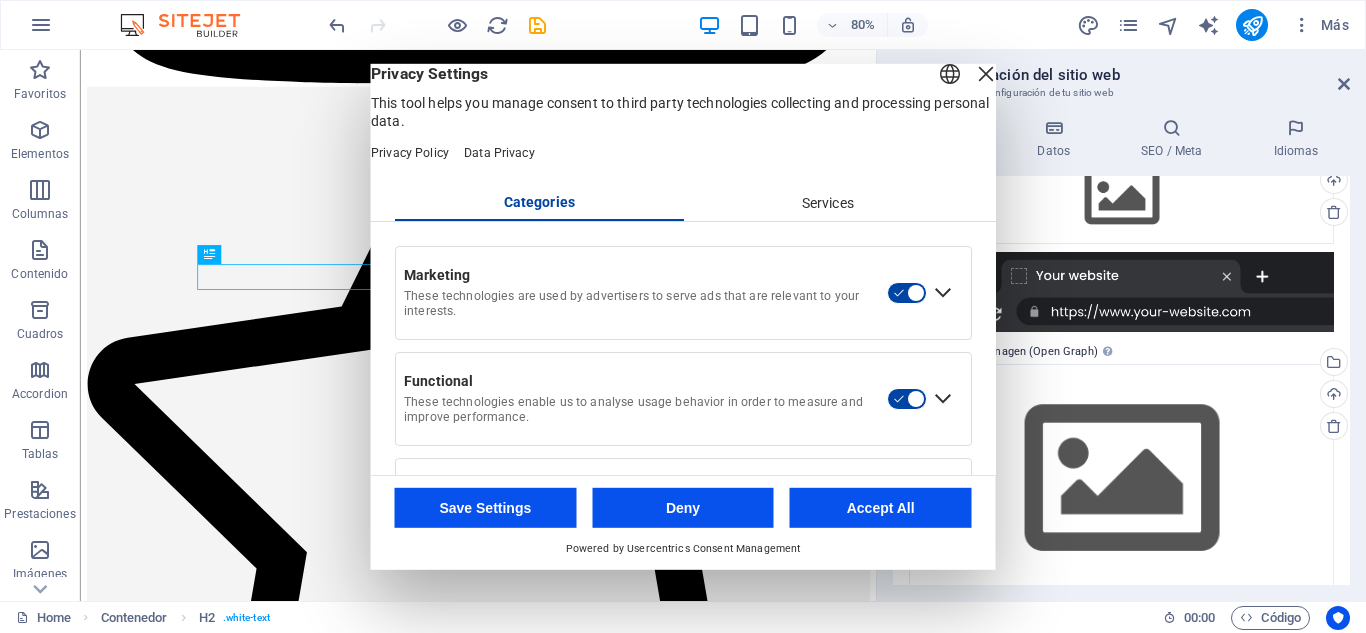 click on "Services" at bounding box center (827, 203) 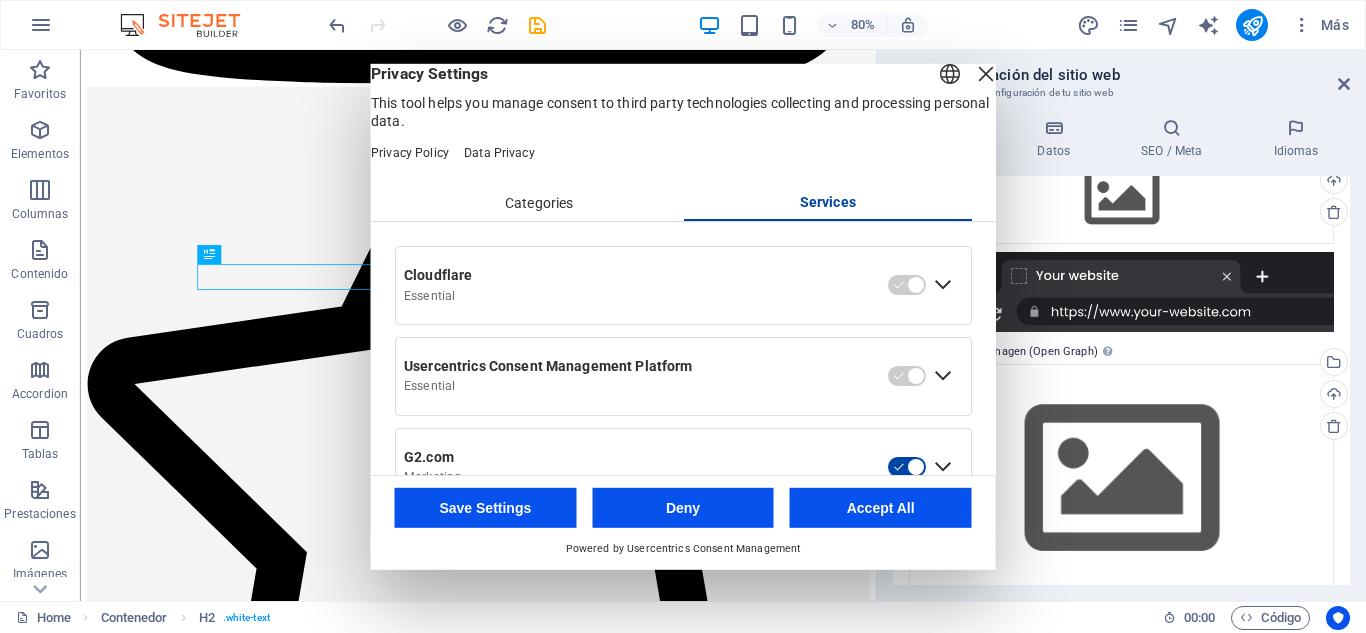 click on "Categories" at bounding box center [539, 203] 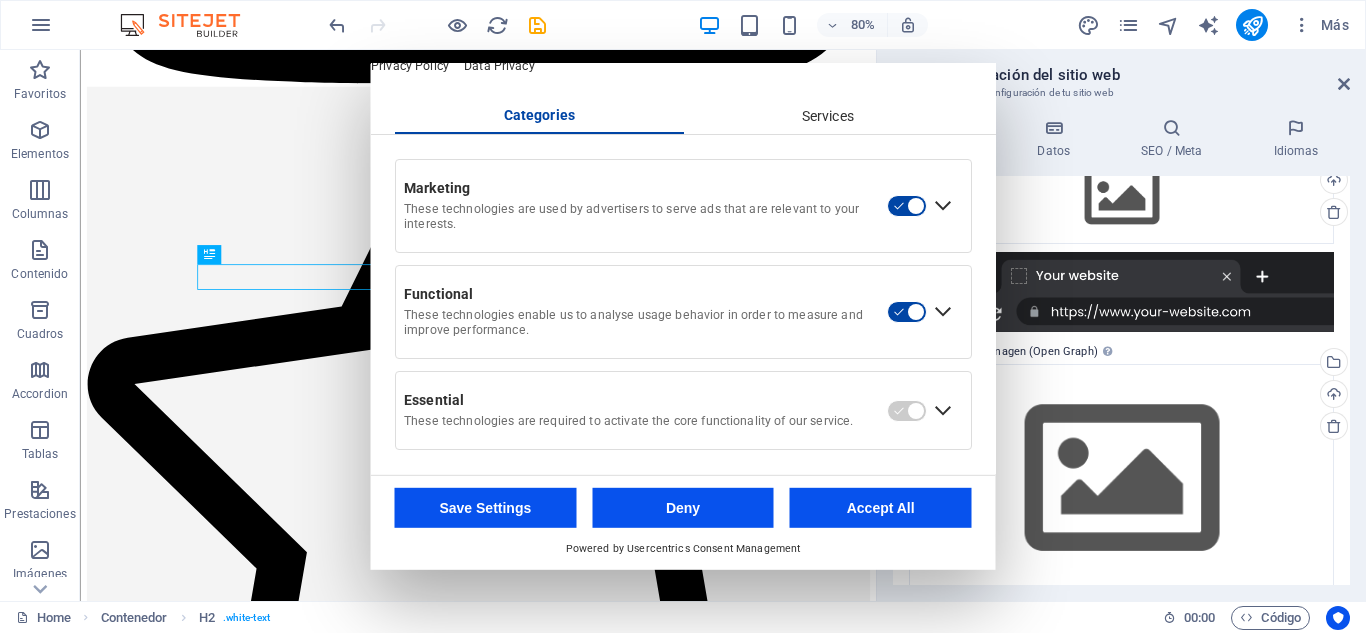 scroll, scrollTop: 110, scrollLeft: 0, axis: vertical 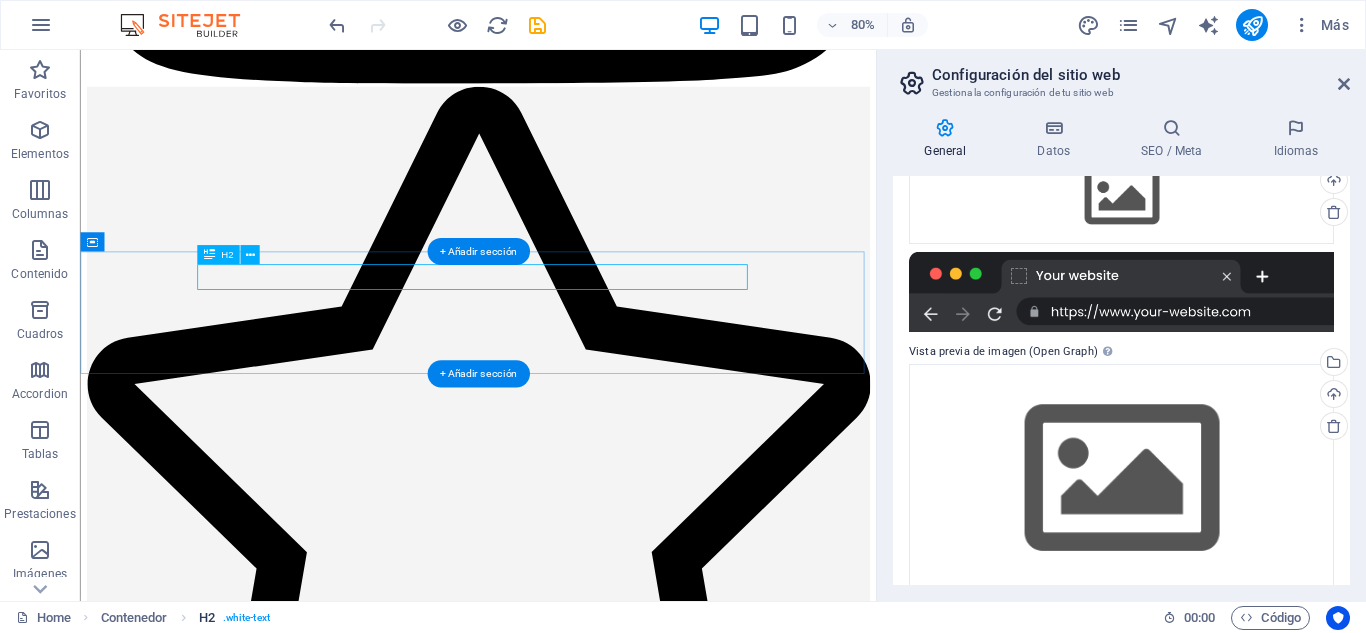 click on ". white-text" at bounding box center (246, 618) 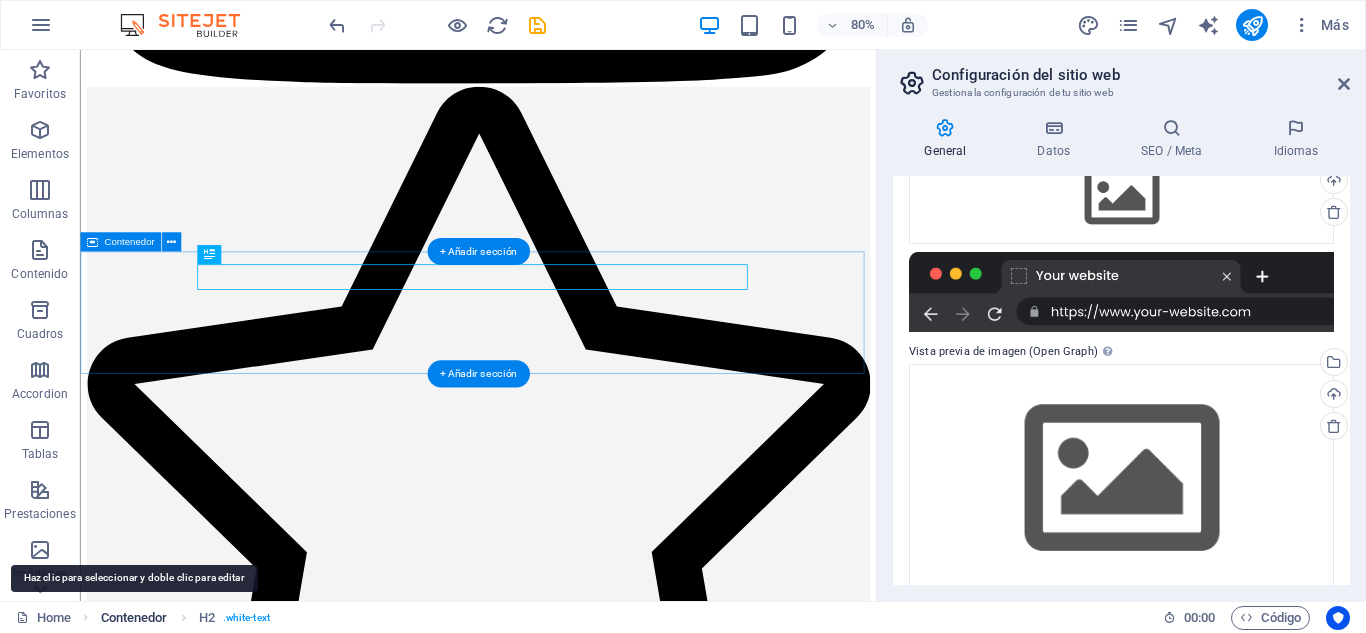 click on "Contenedor" at bounding box center [134, 618] 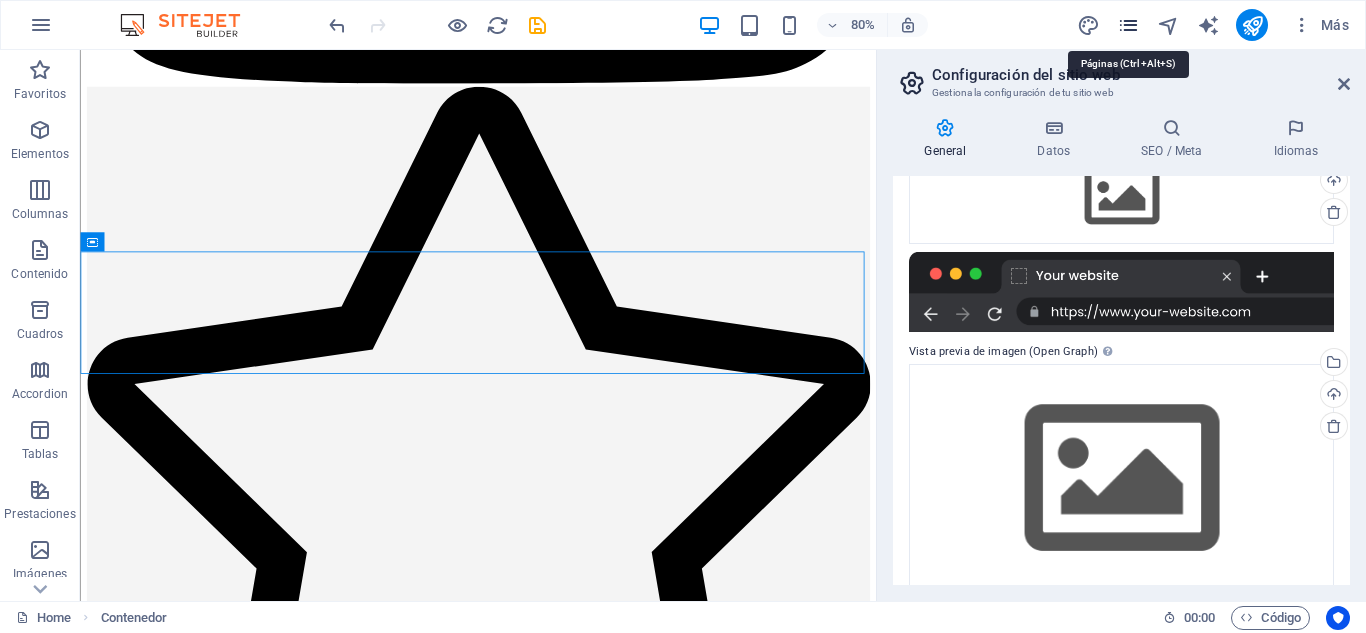 click at bounding box center (1128, 25) 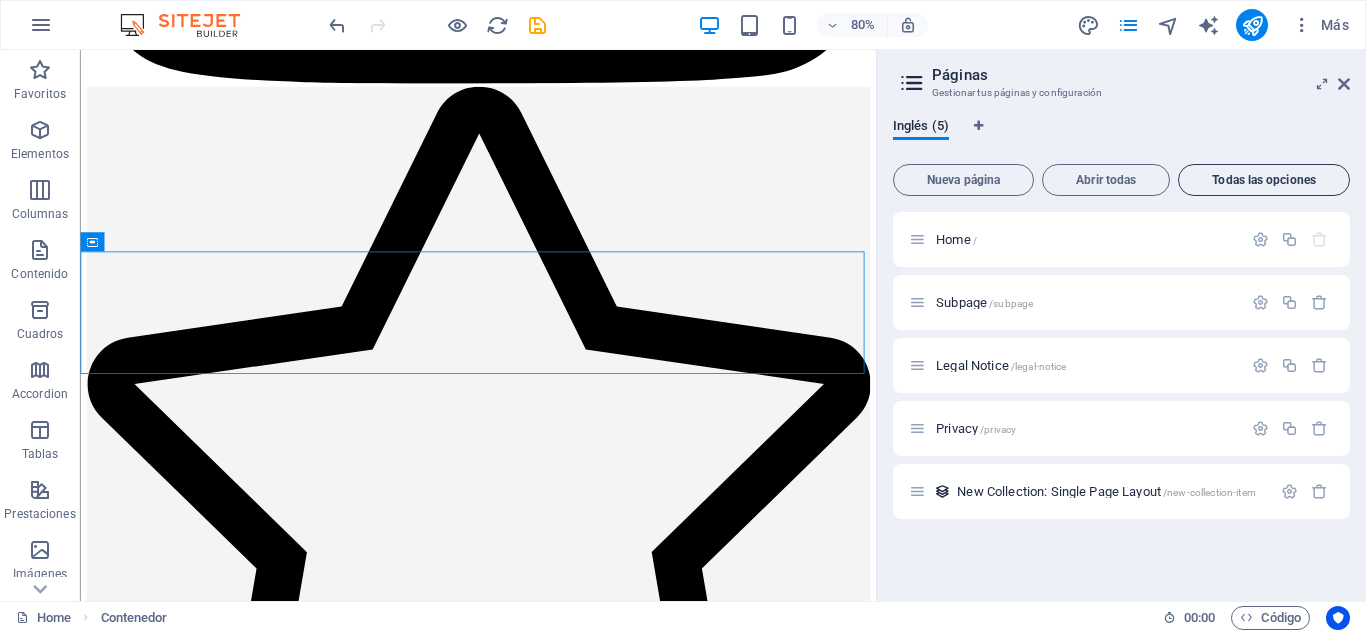 click on "Todas las opciones" at bounding box center [1264, 180] 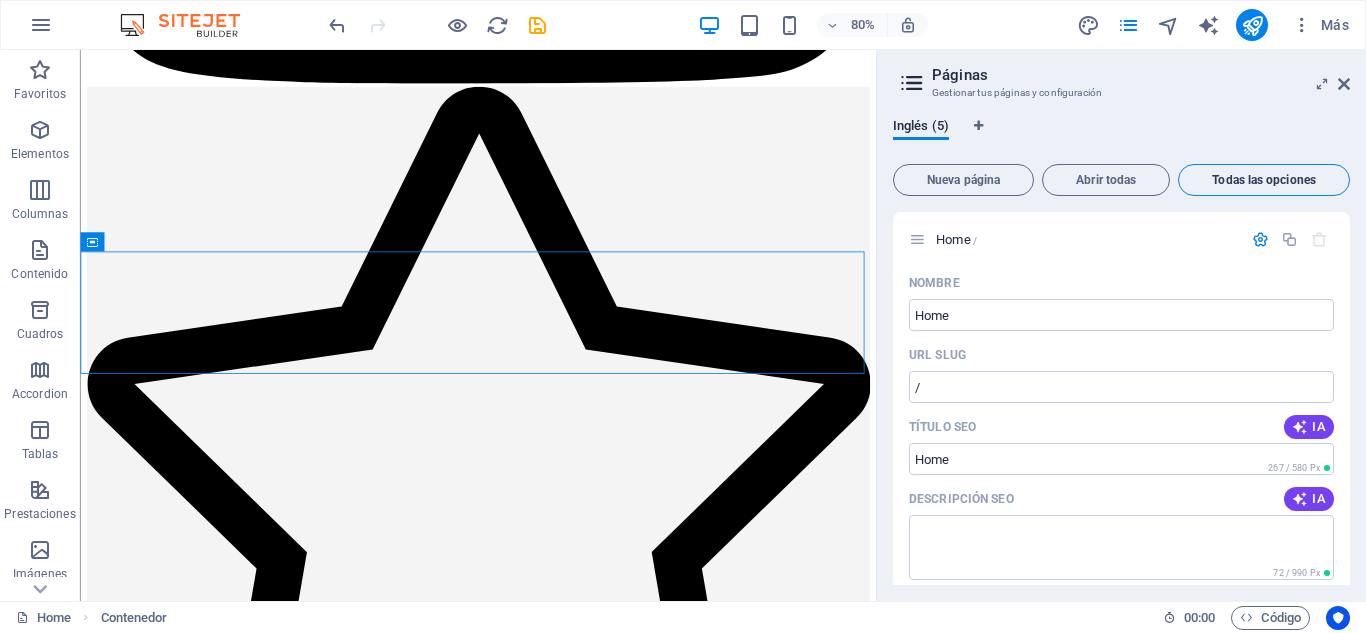 scroll, scrollTop: 3060, scrollLeft: 0, axis: vertical 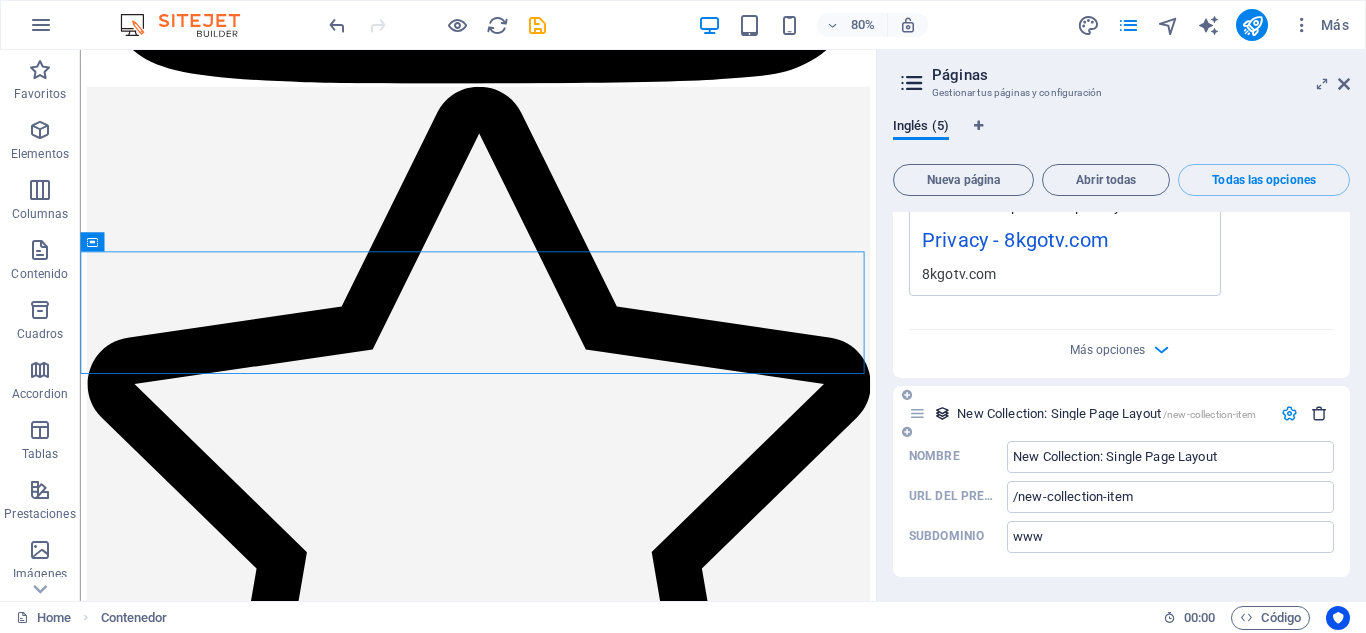 click at bounding box center [1319, 413] 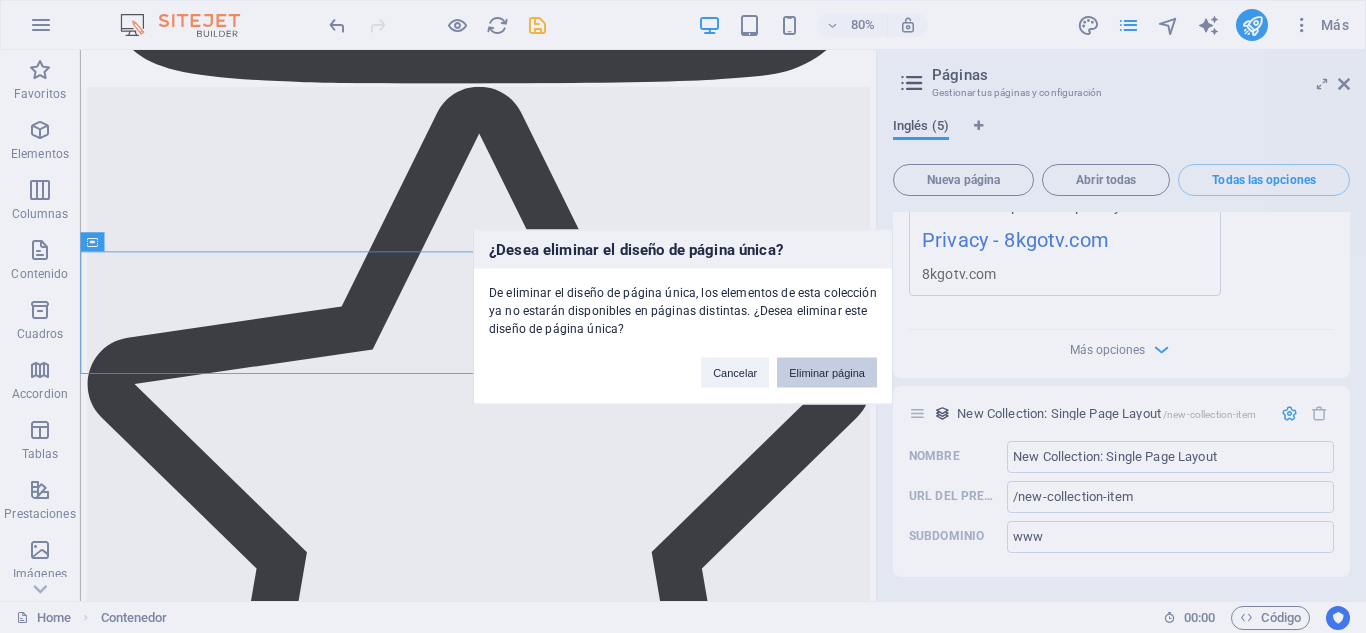 click on "Eliminar página" at bounding box center [827, 372] 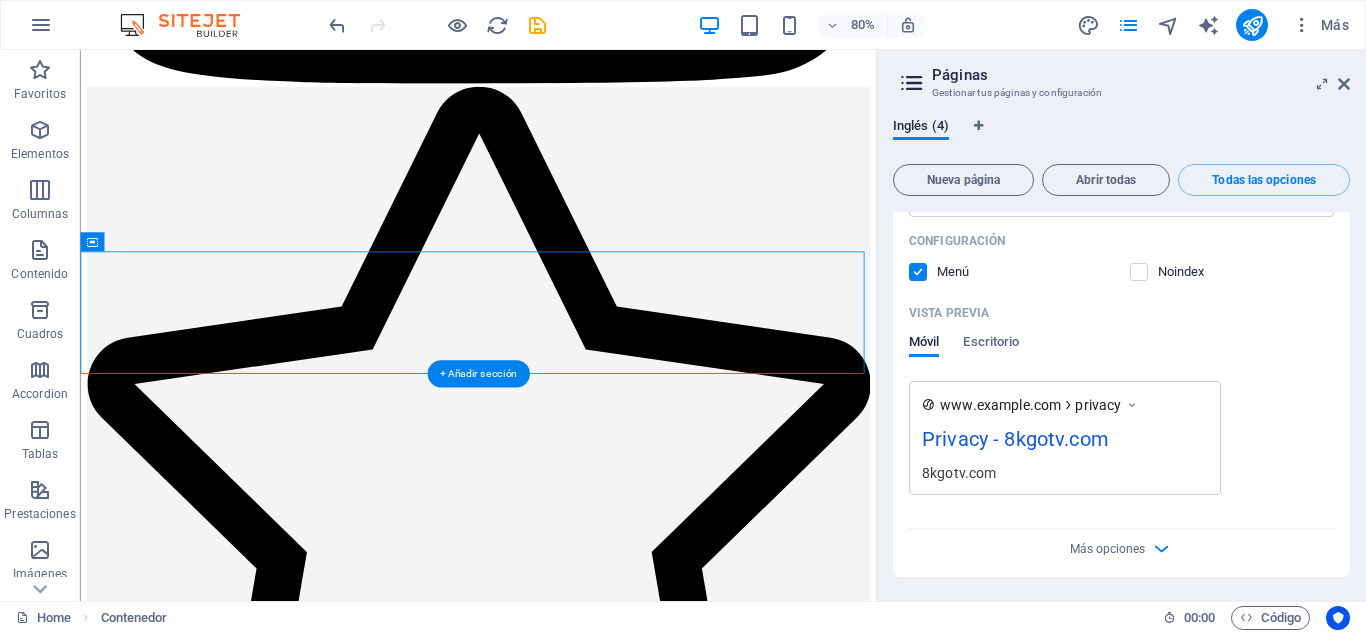 scroll, scrollTop: 2861, scrollLeft: 0, axis: vertical 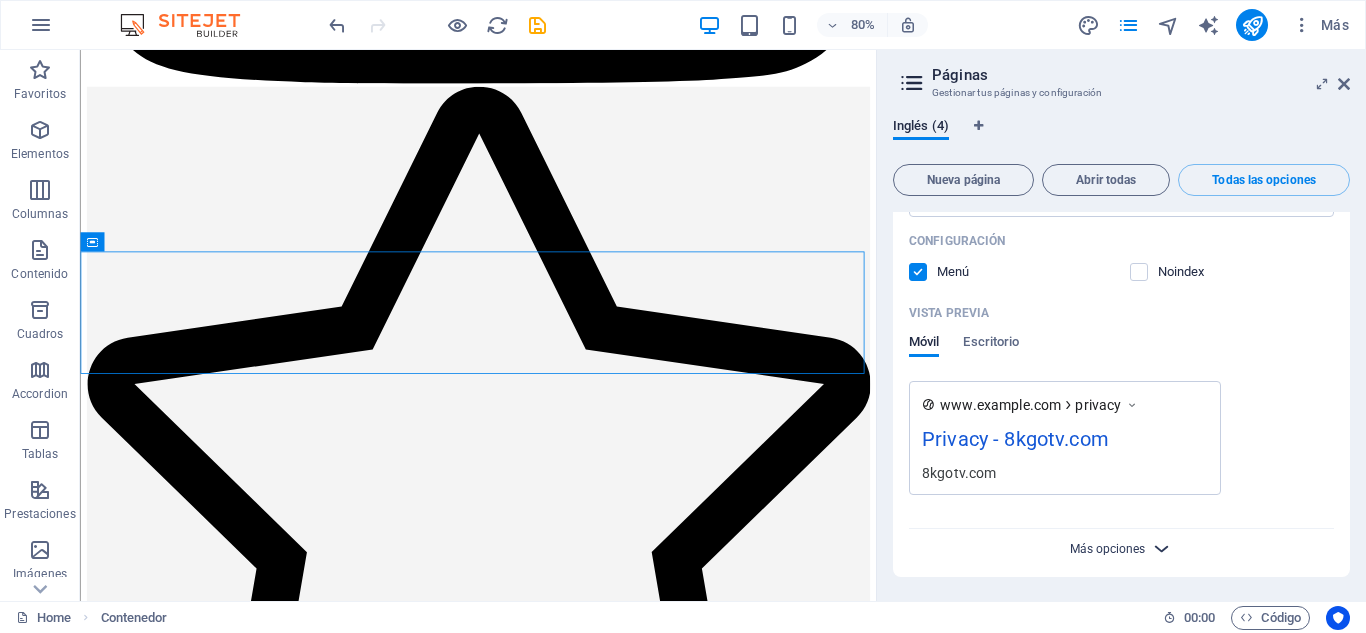 click on "Más opciones" at bounding box center [1107, 549] 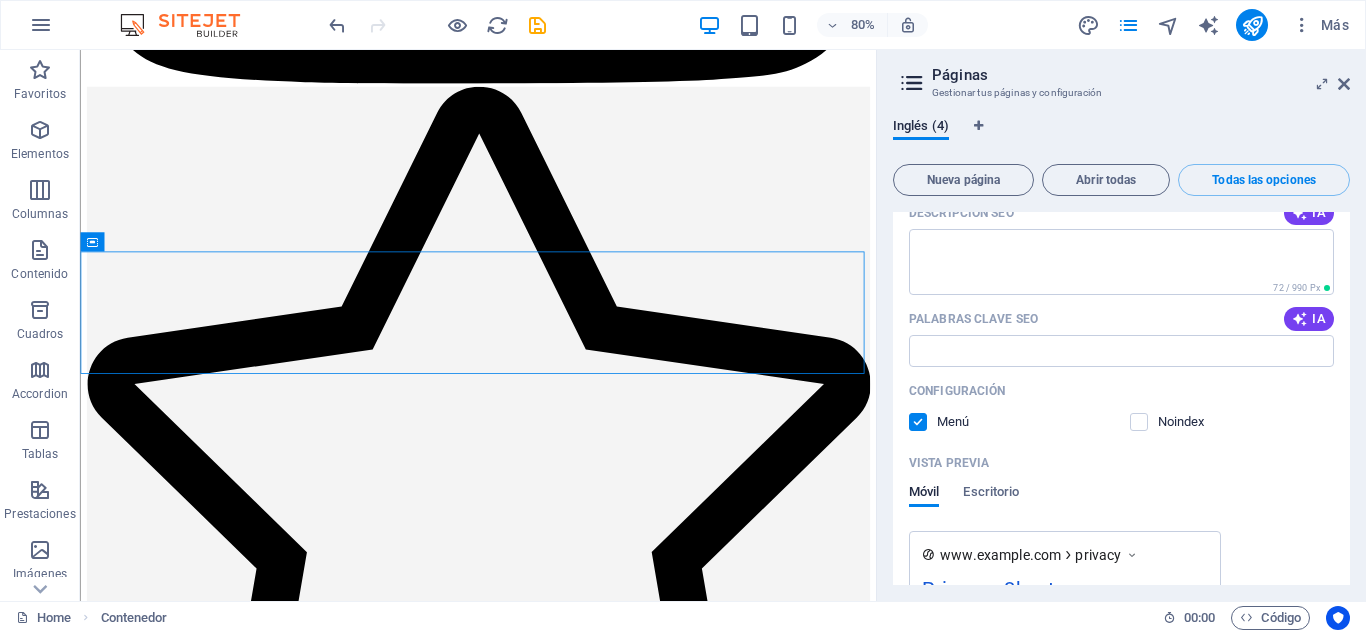 scroll, scrollTop: 2777, scrollLeft: 0, axis: vertical 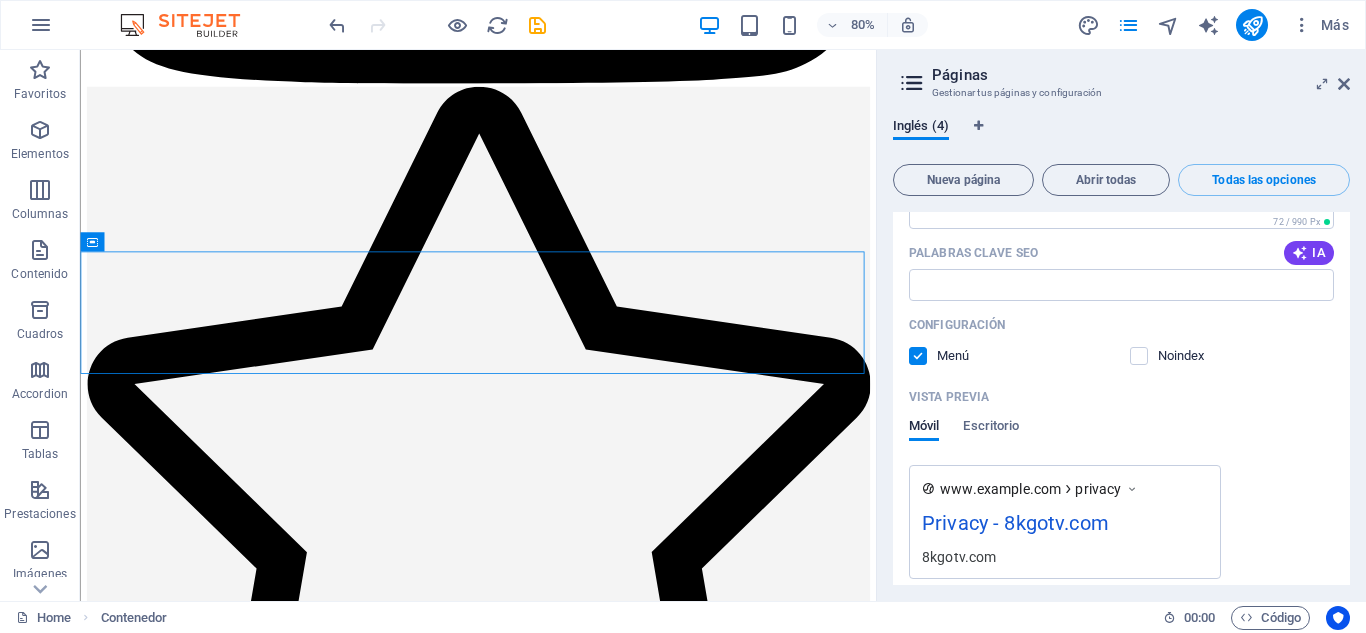 click at bounding box center [1132, 489] 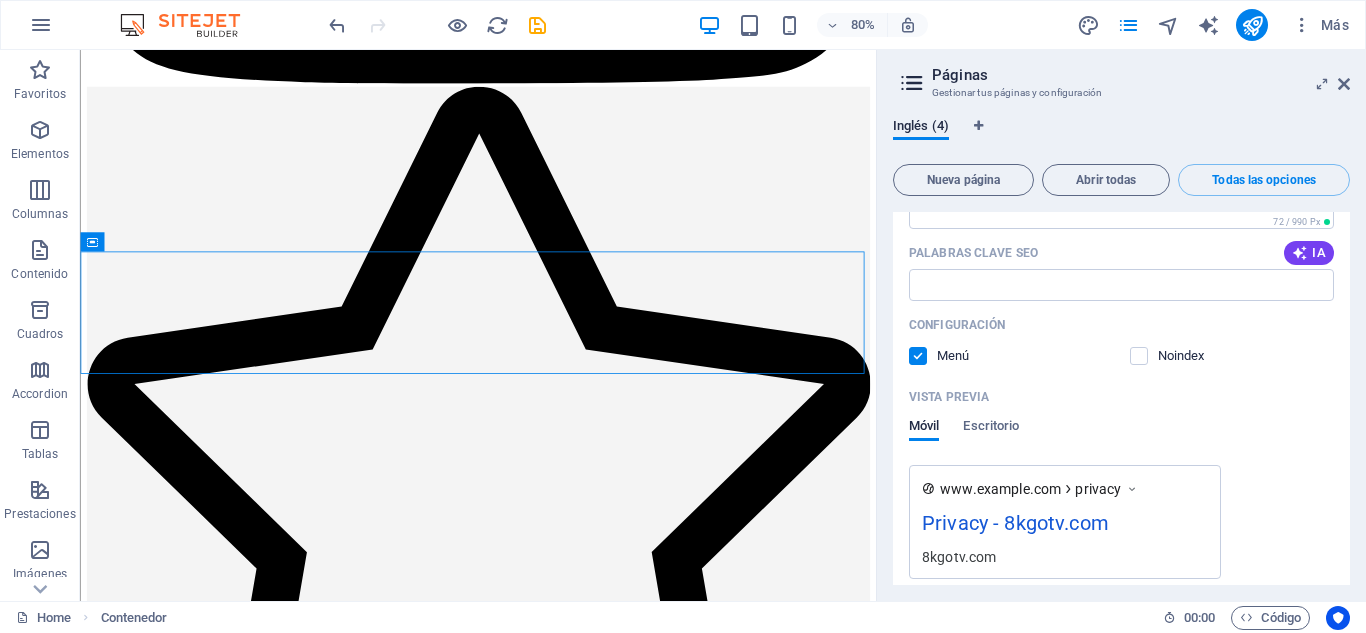 drag, startPoint x: 1356, startPoint y: 530, endPoint x: 1354, endPoint y: 503, distance: 27.073973 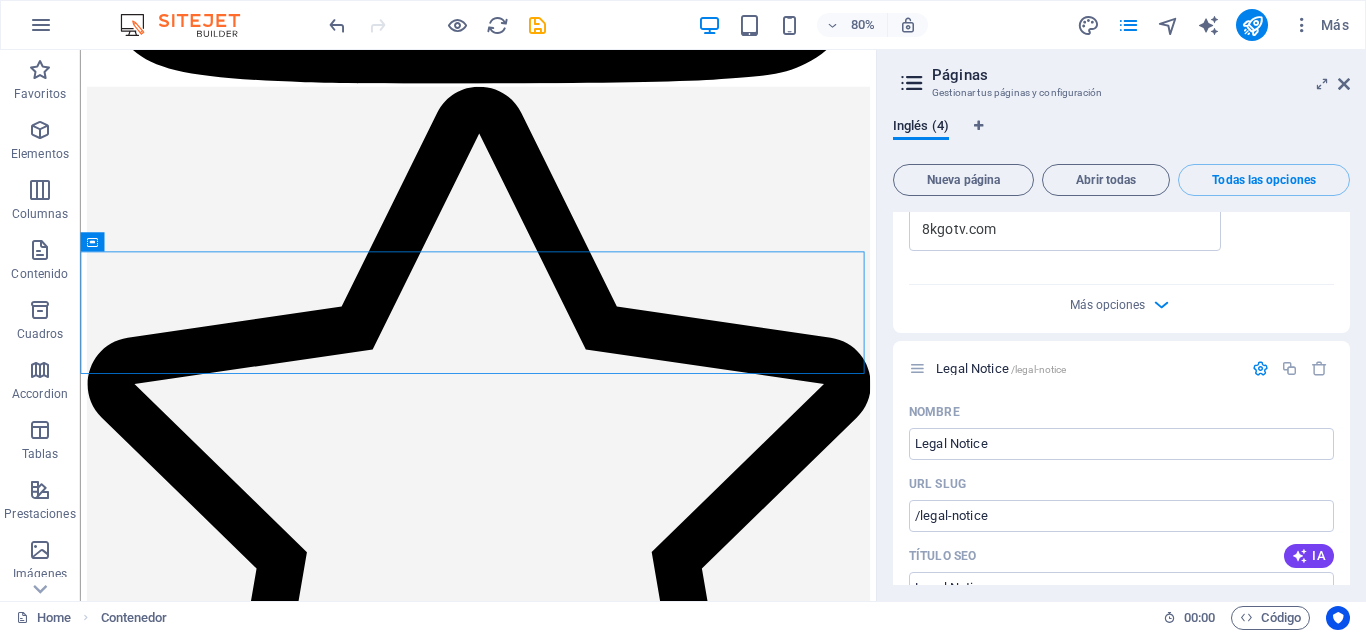 scroll, scrollTop: 1431, scrollLeft: 0, axis: vertical 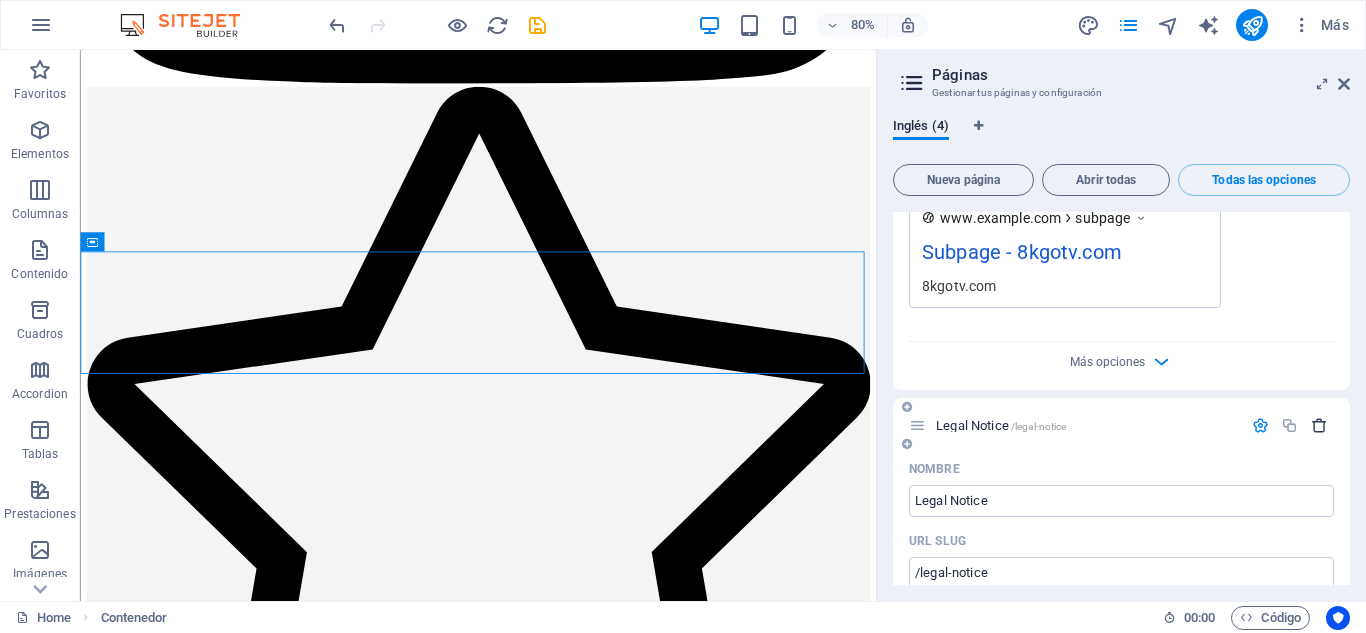 click at bounding box center [1319, 425] 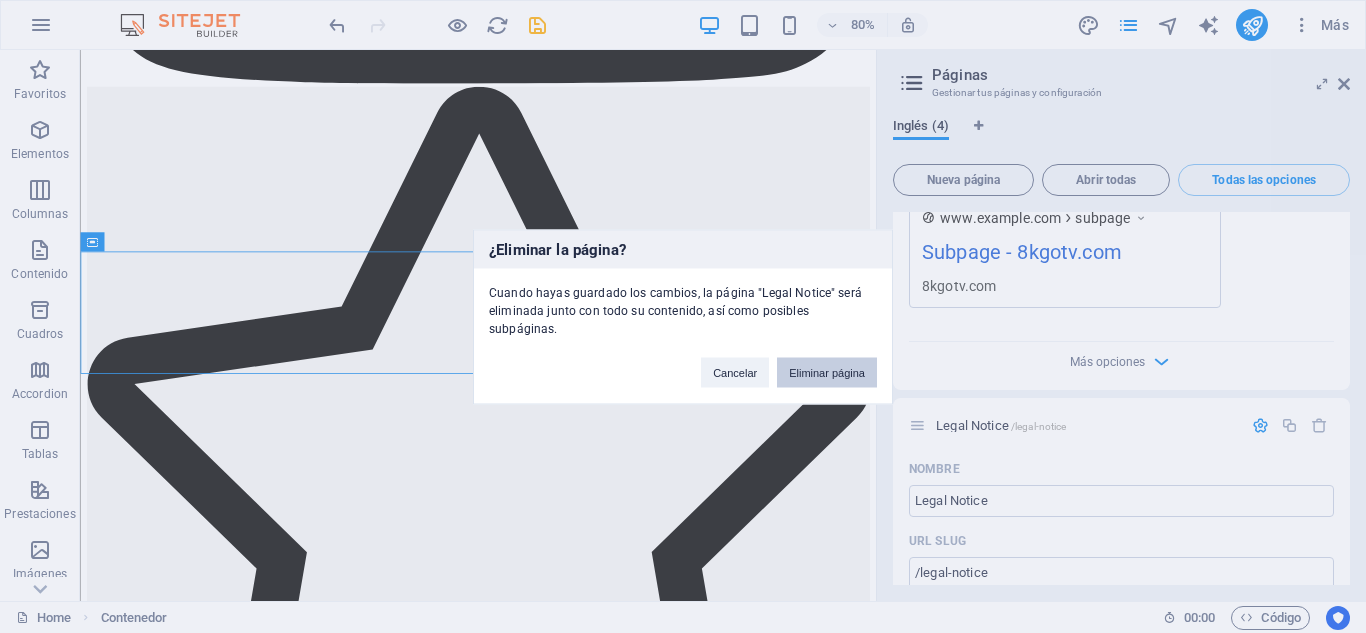 click on "Eliminar página" at bounding box center [827, 372] 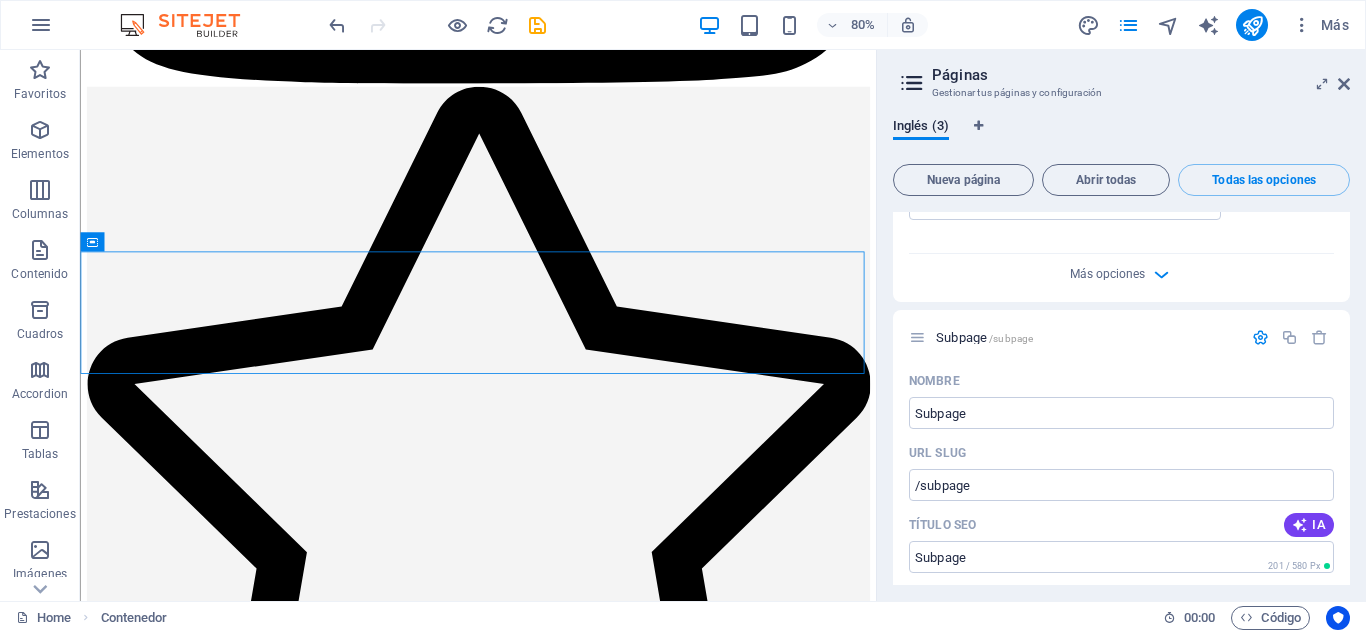 scroll, scrollTop: 681, scrollLeft: 0, axis: vertical 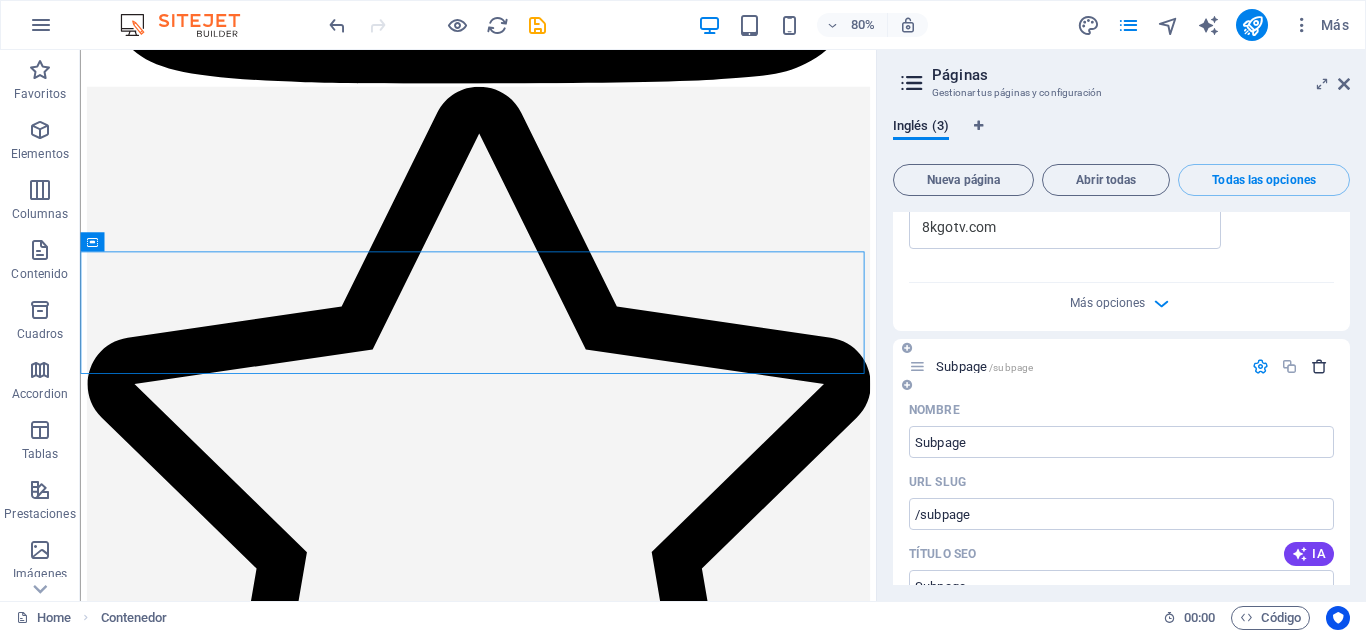 click at bounding box center [1319, 366] 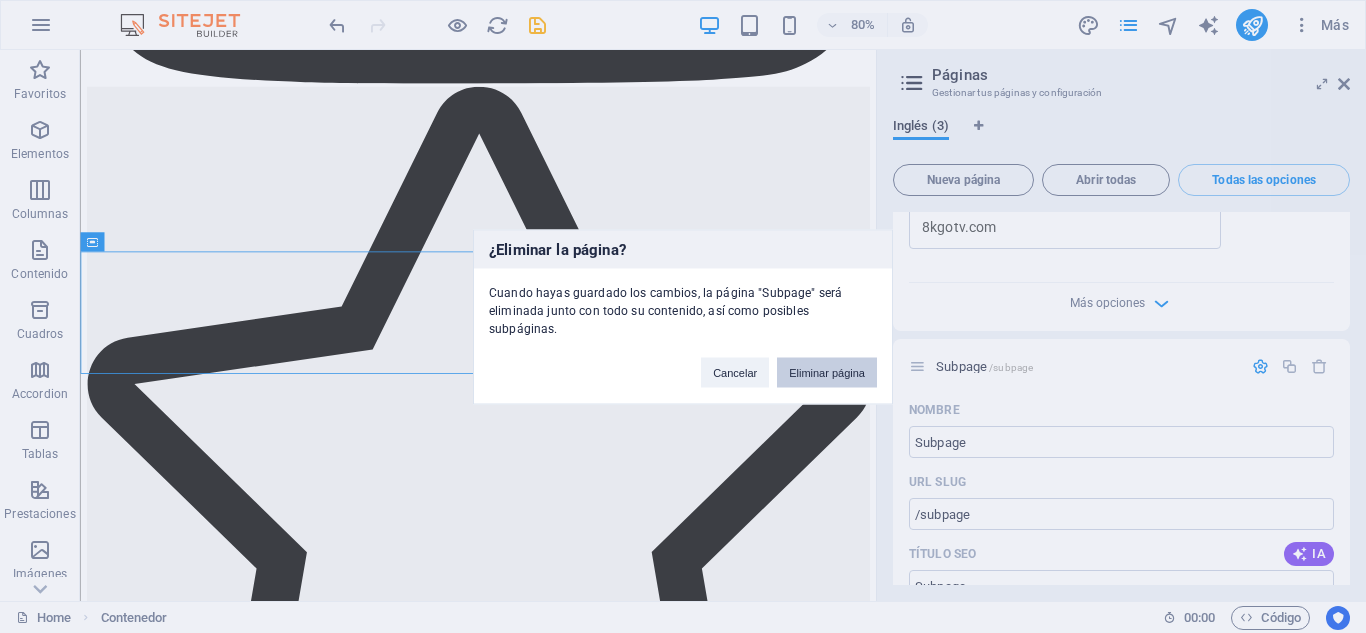 click on "Eliminar página" at bounding box center [827, 372] 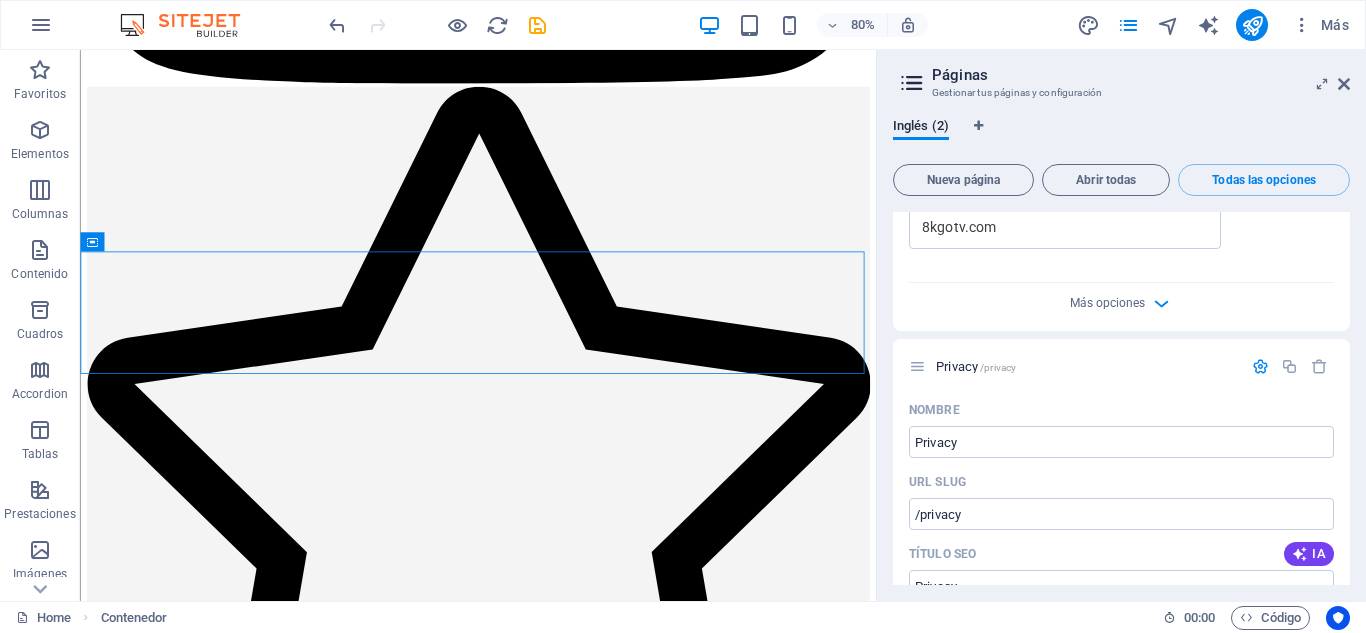 drag, startPoint x: 1339, startPoint y: 384, endPoint x: 1341, endPoint y: 295, distance: 89.02247 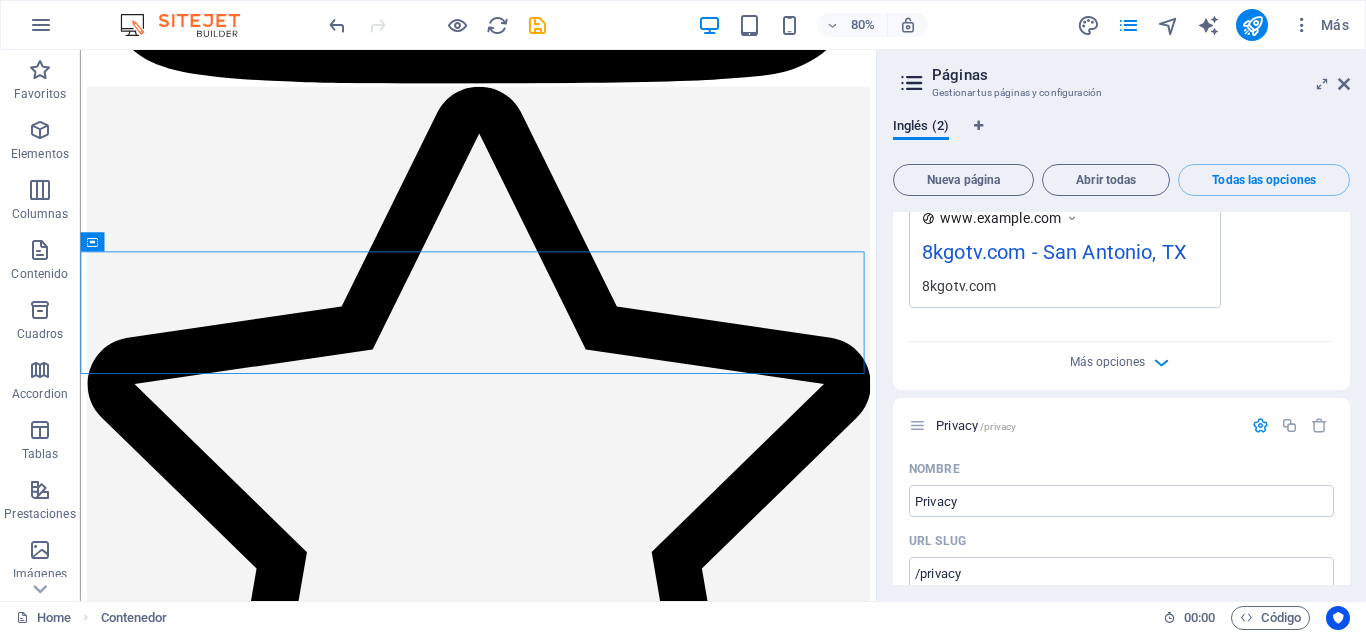scroll, scrollTop: 669, scrollLeft: 0, axis: vertical 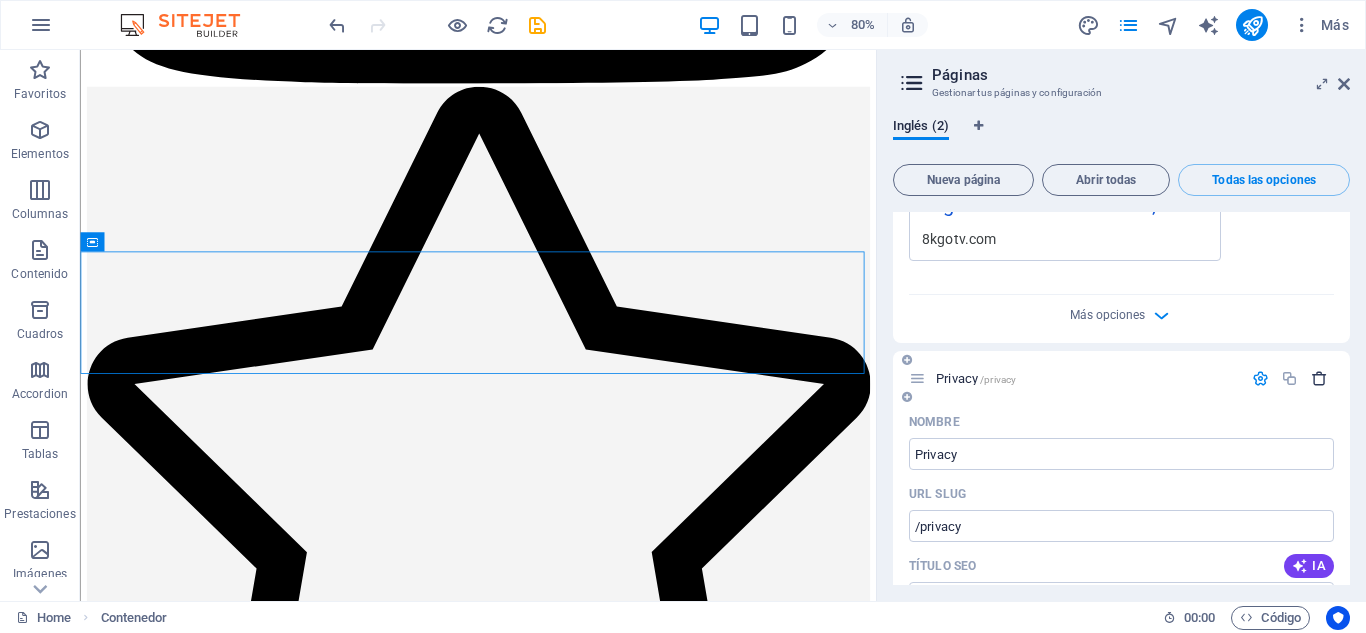 click at bounding box center (1319, 378) 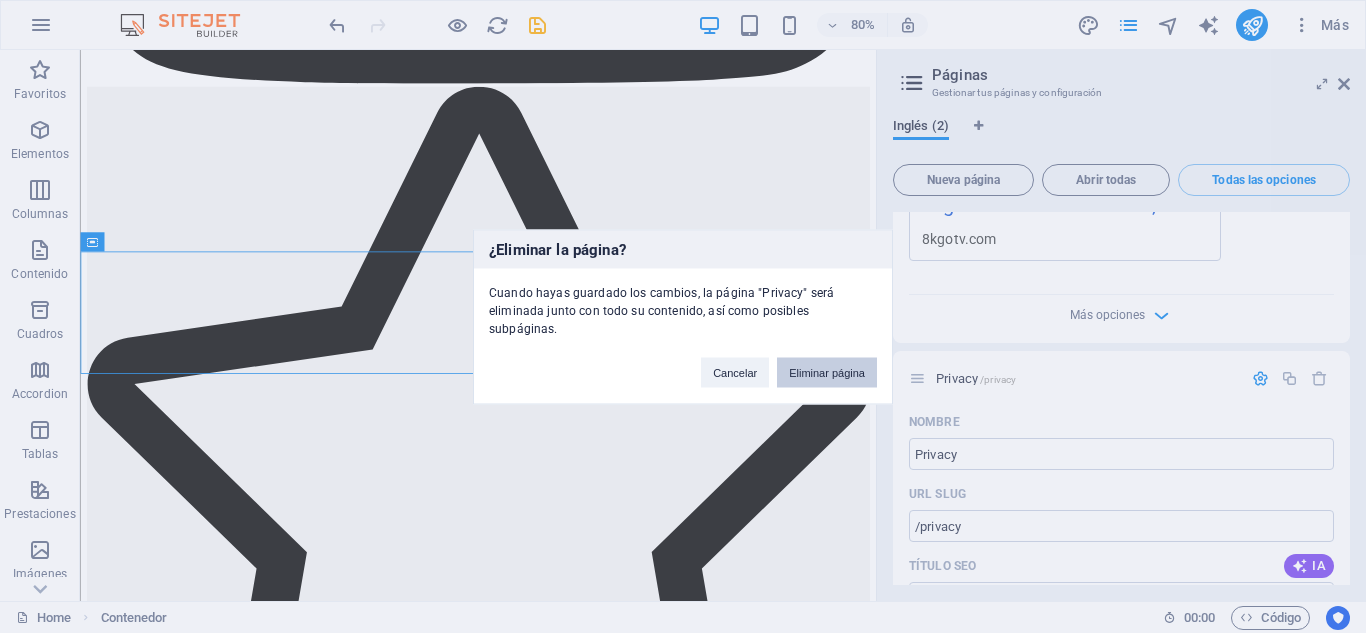 click on "Eliminar página" at bounding box center [827, 372] 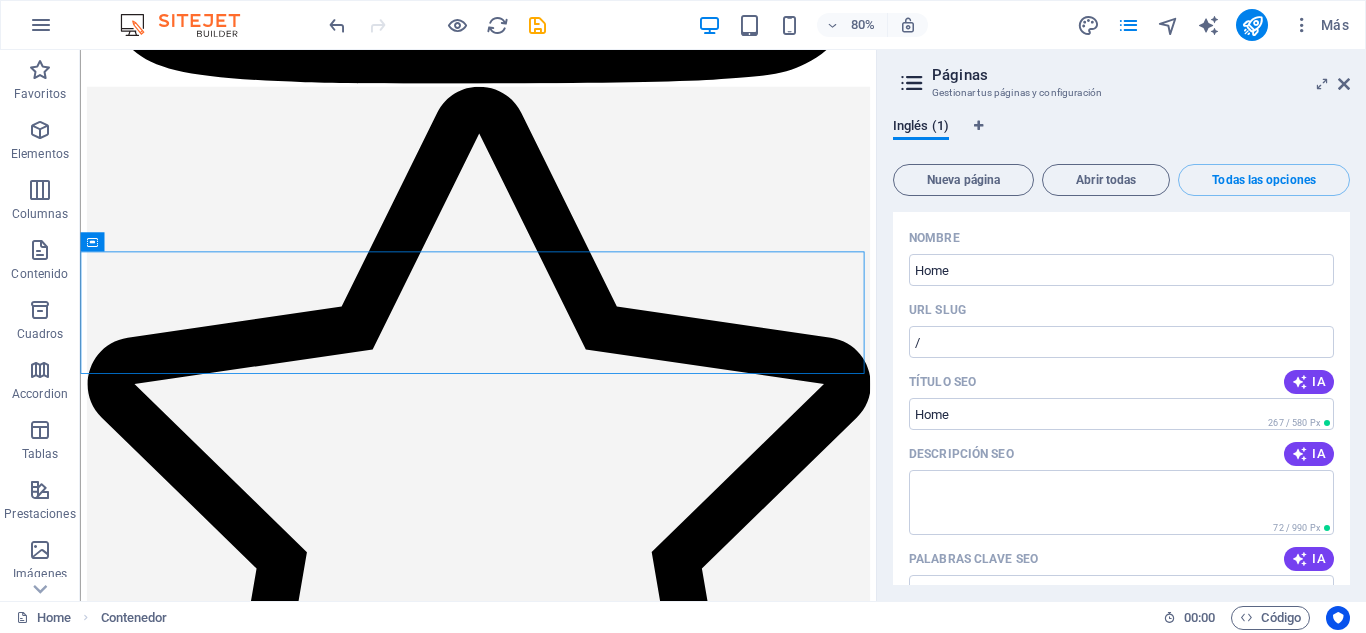 scroll, scrollTop: 33, scrollLeft: 0, axis: vertical 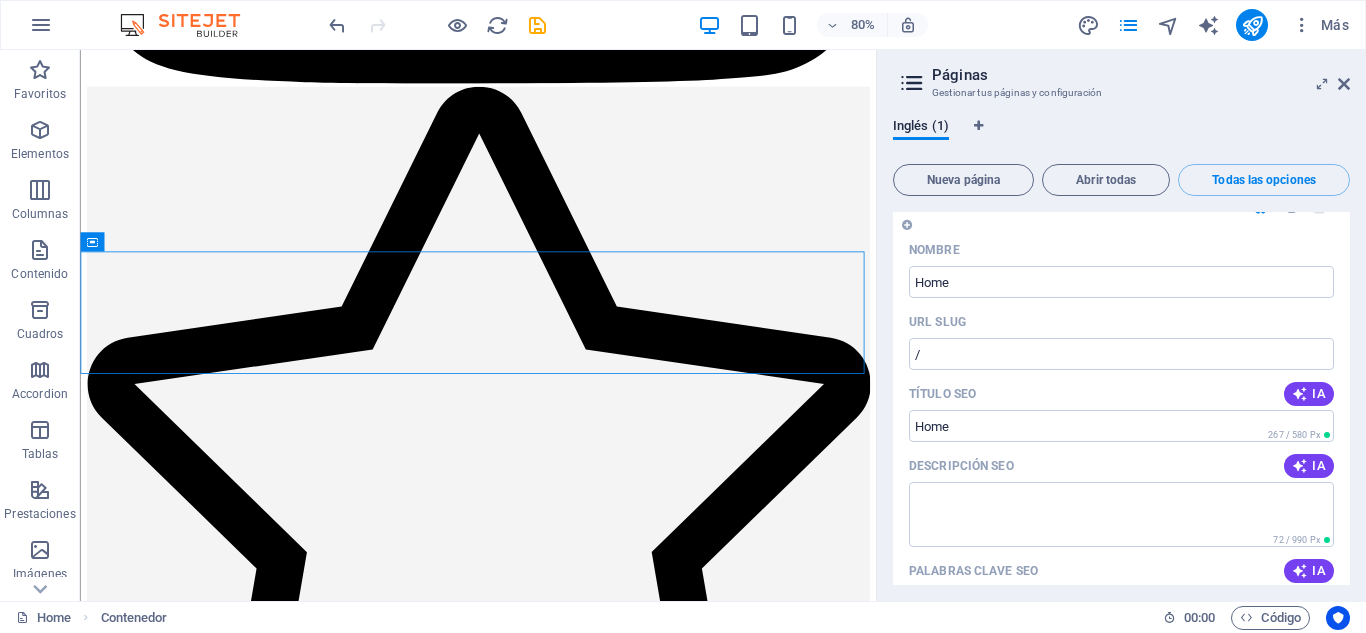 click on "Home / [NAME] Home ​ URL SLUG / ​ Título SEO IA ​ 267 / 580 Px Descripción SEO IA ​ 72 / 990 Px Palabras clave SEO IA ​ Configuración Menú Noindex Vista previa Móvil Escritorio www.example.com 8kgotv.com - San Antonio, TX 8kgotv.com Etiquetas meta ​ Vista previa de imagen (Open Graph) Arrastra archivos aquí, haz clic para escoger archivos o selecciona alguno de tus archivos o consulta el catálogo gratuito de fotos y vídeos Más opciones" at bounding box center [1121, 606] 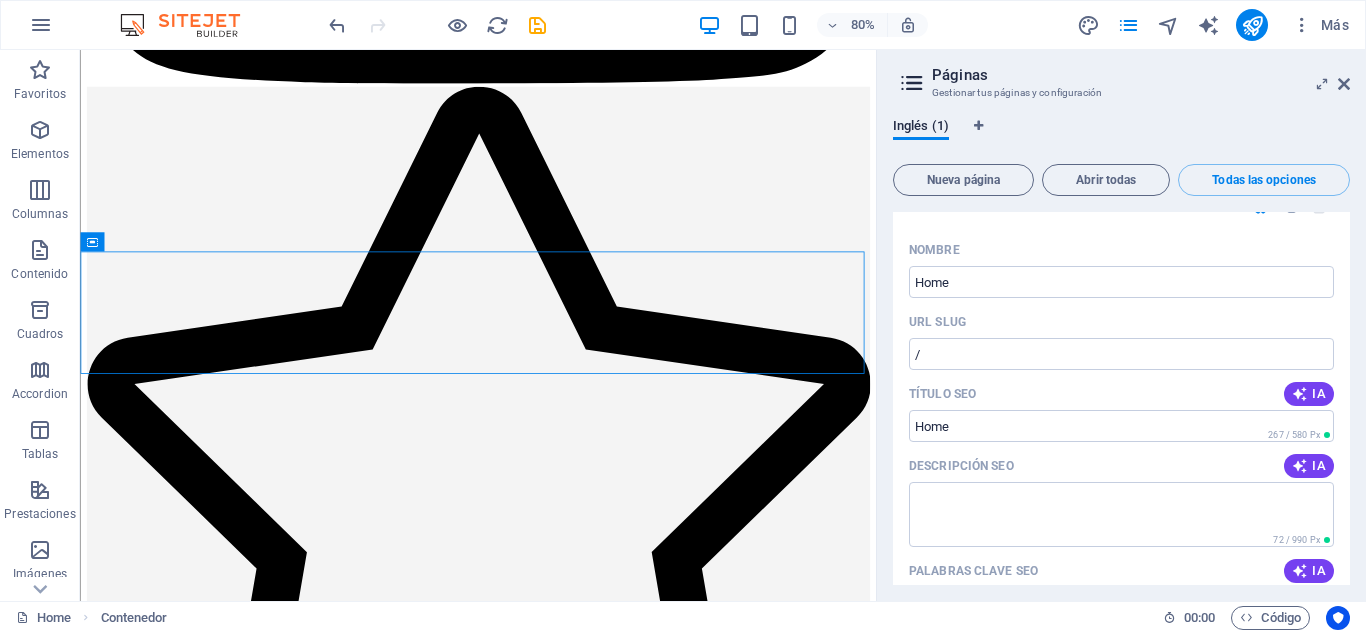 drag, startPoint x: 1344, startPoint y: 322, endPoint x: 1348, endPoint y: 250, distance: 72.11102 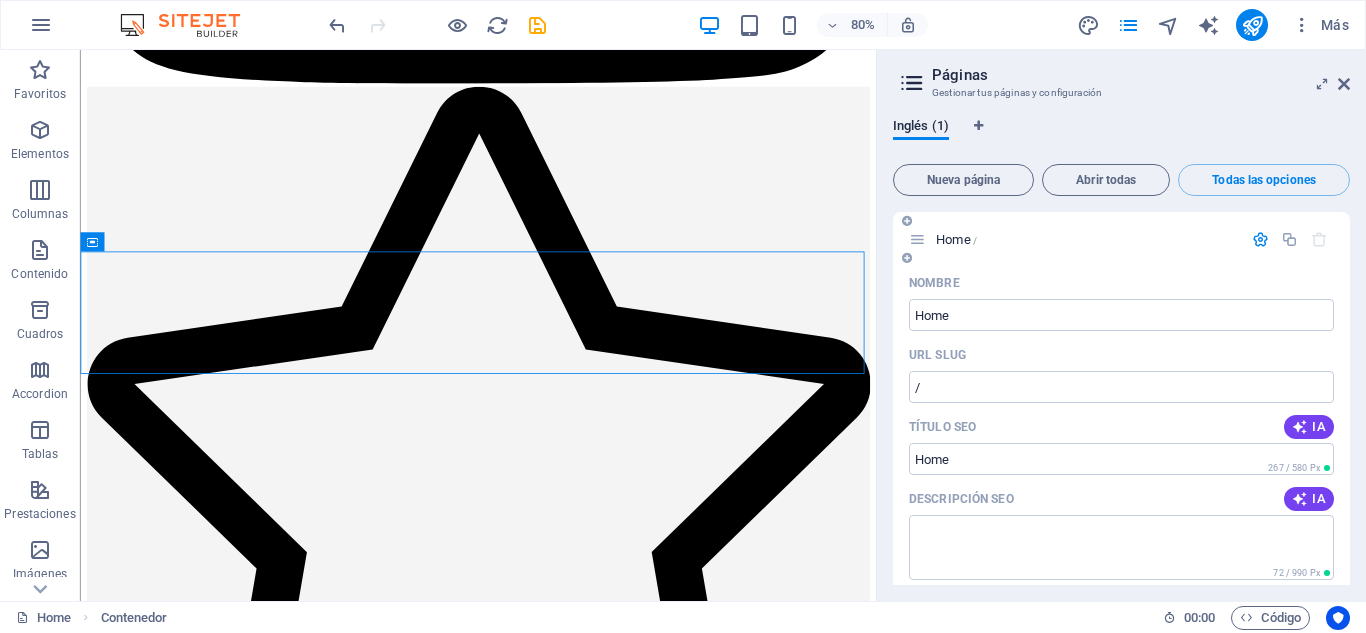 click at bounding box center (1260, 239) 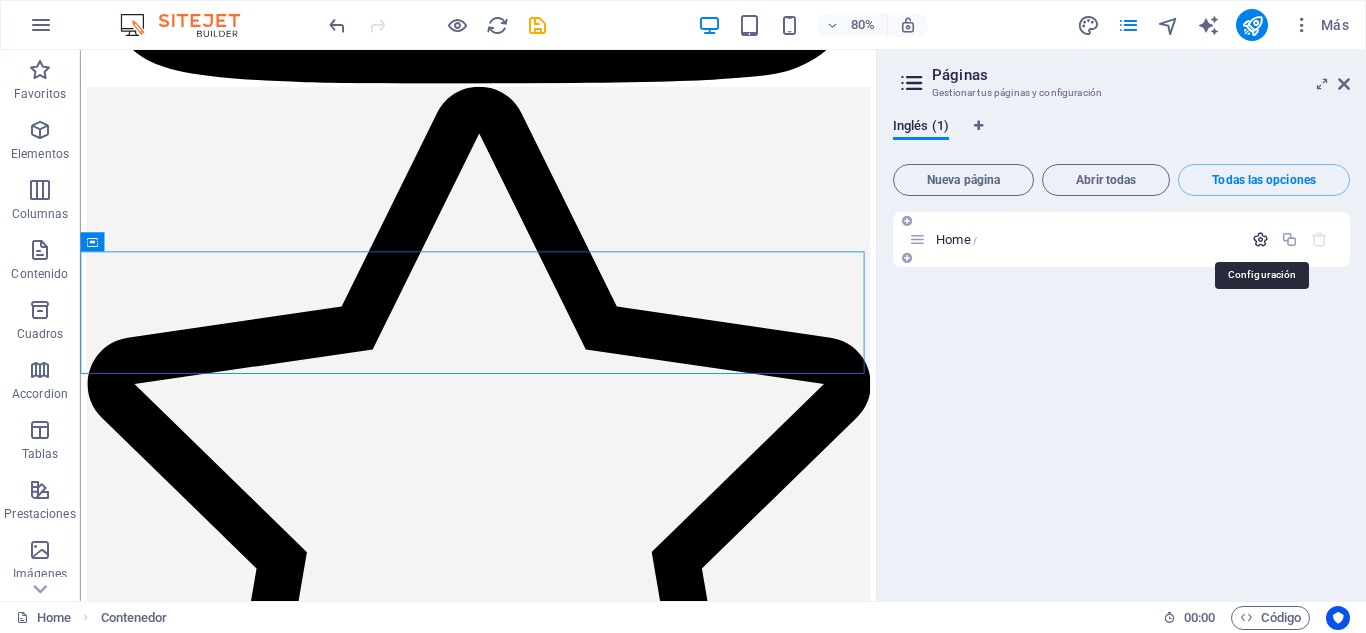 click at bounding box center [1260, 239] 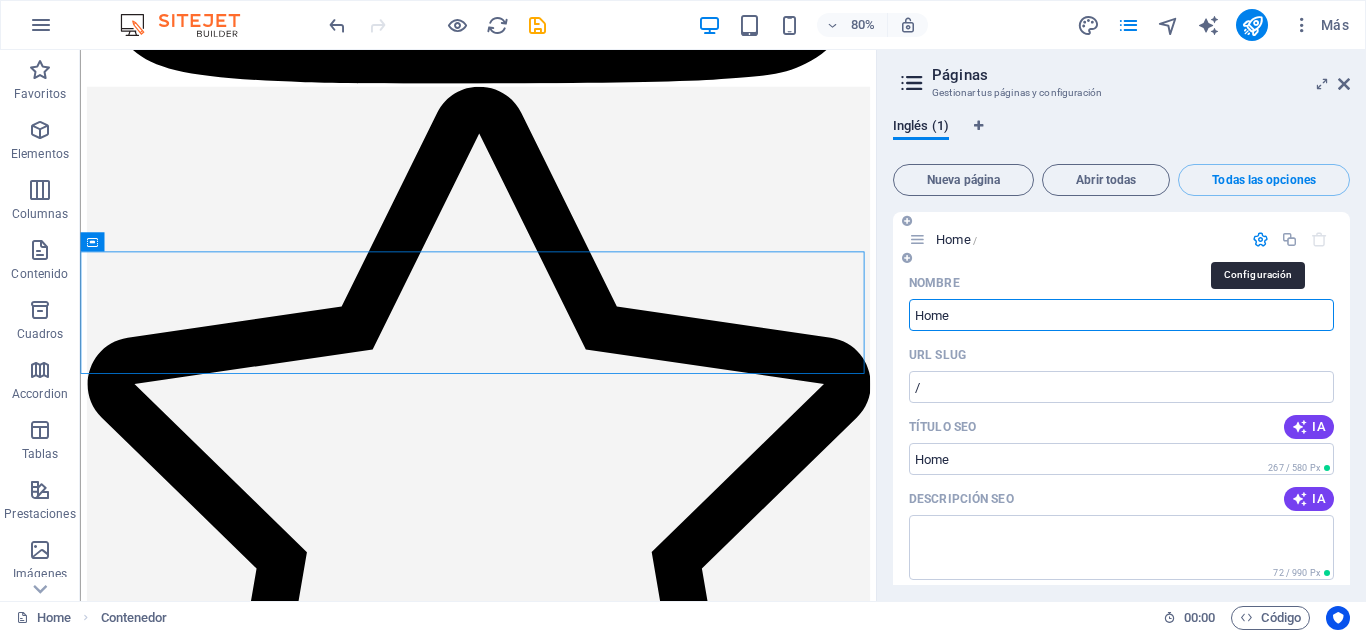 click at bounding box center [1260, 239] 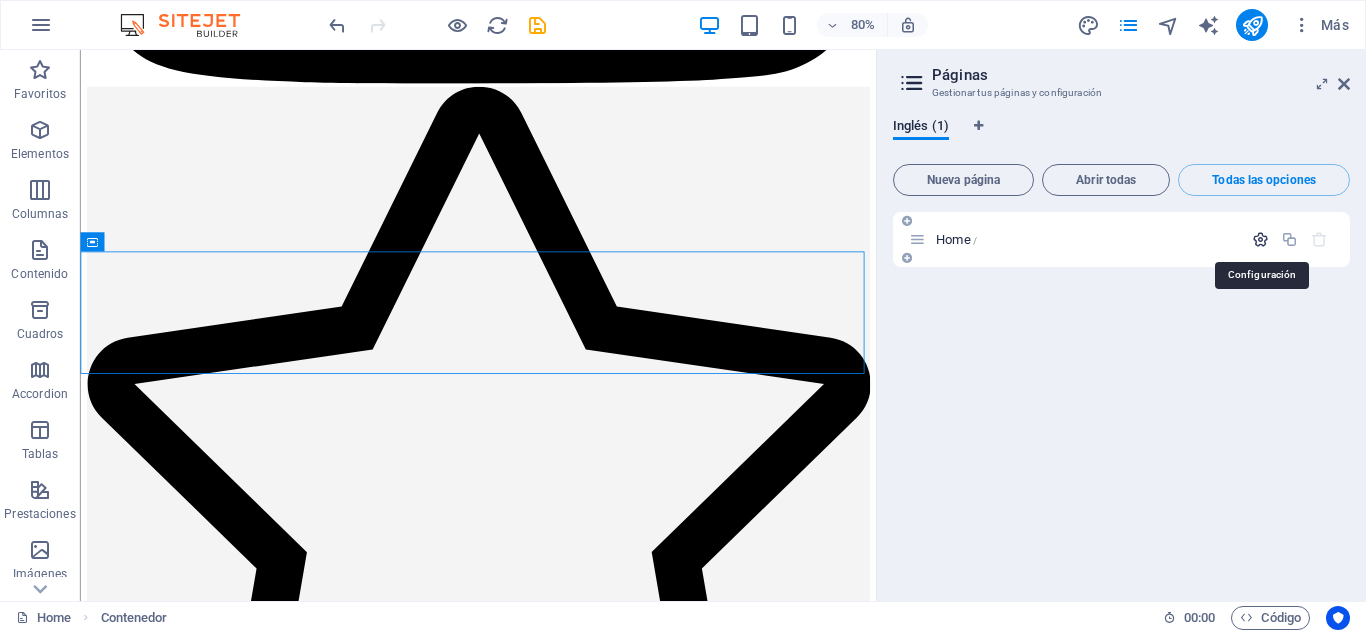 click at bounding box center [1260, 239] 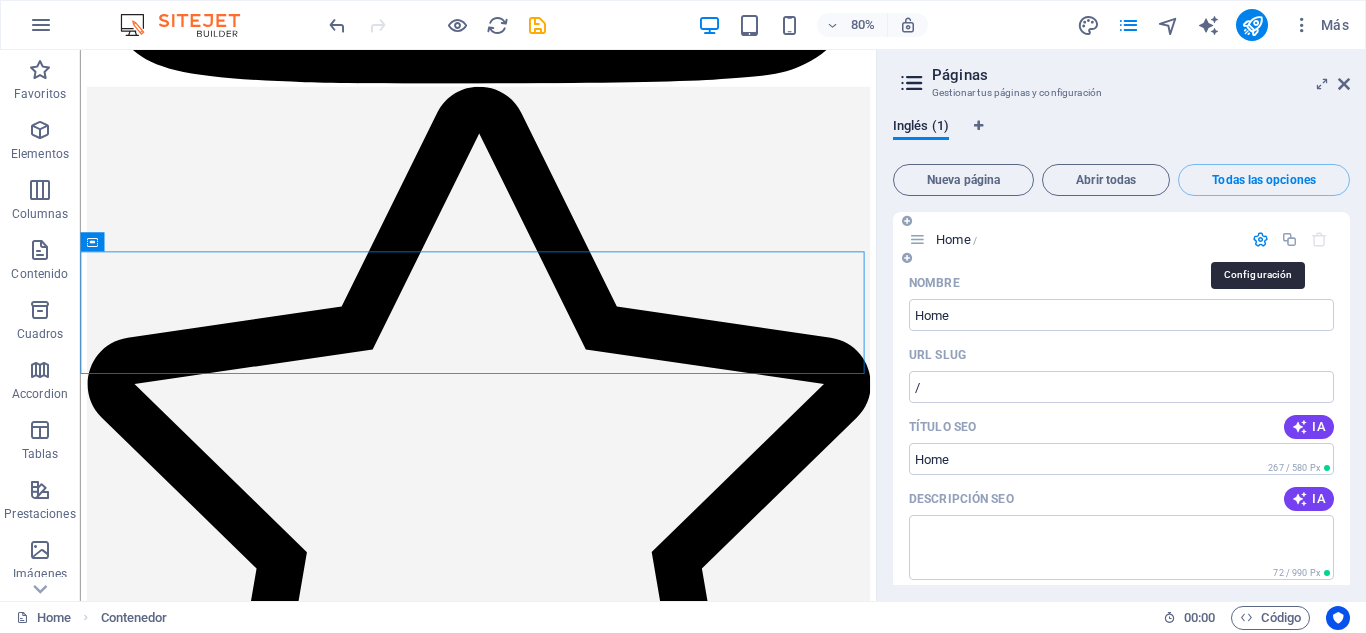 click at bounding box center [1260, 239] 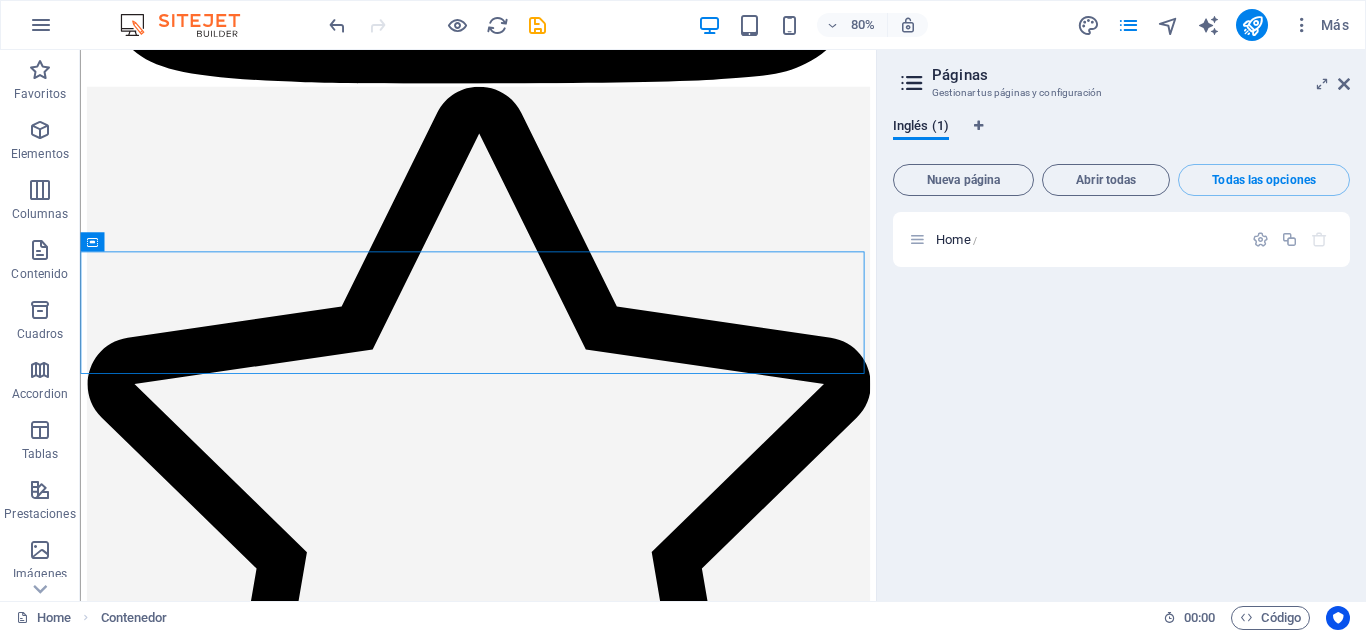 click at bounding box center (912, 83) 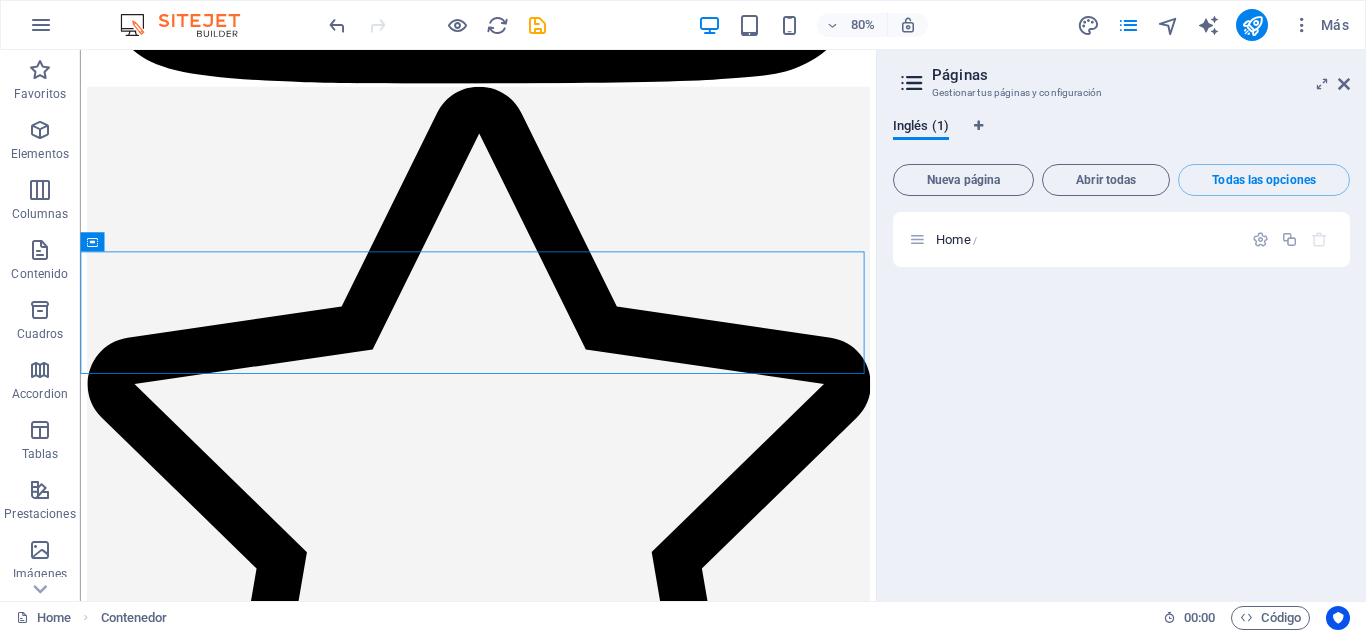 click on "Páginas" at bounding box center [1141, 75] 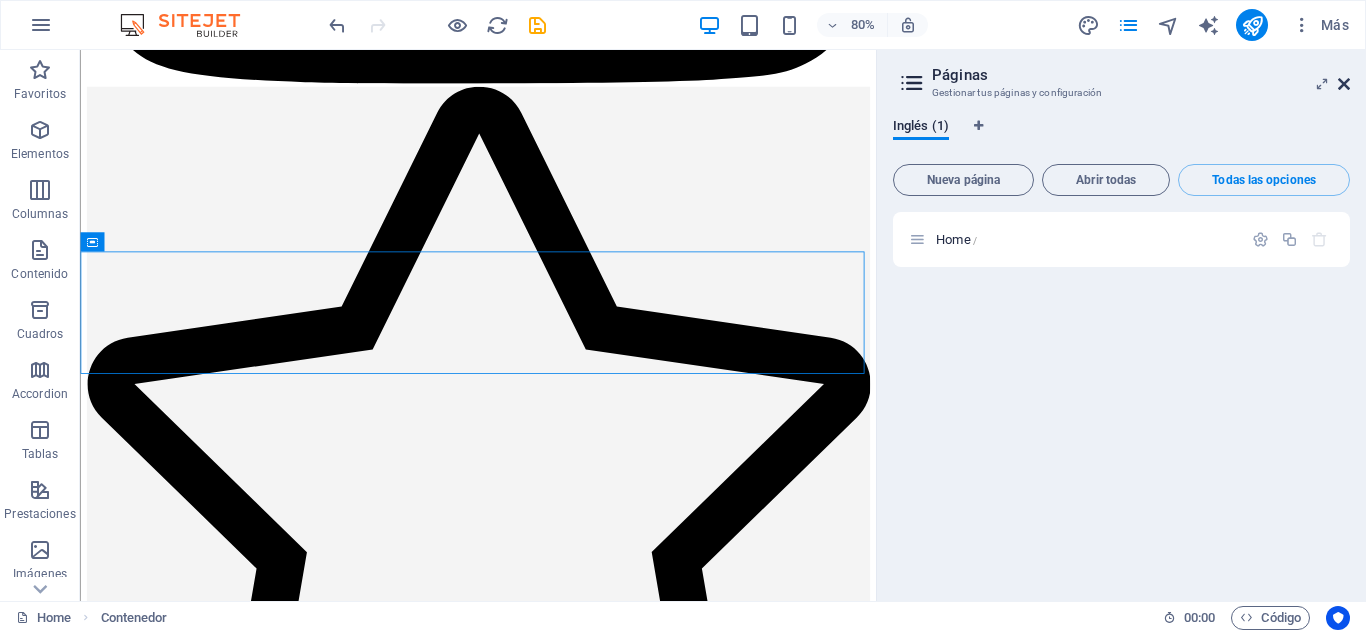 click at bounding box center (1344, 84) 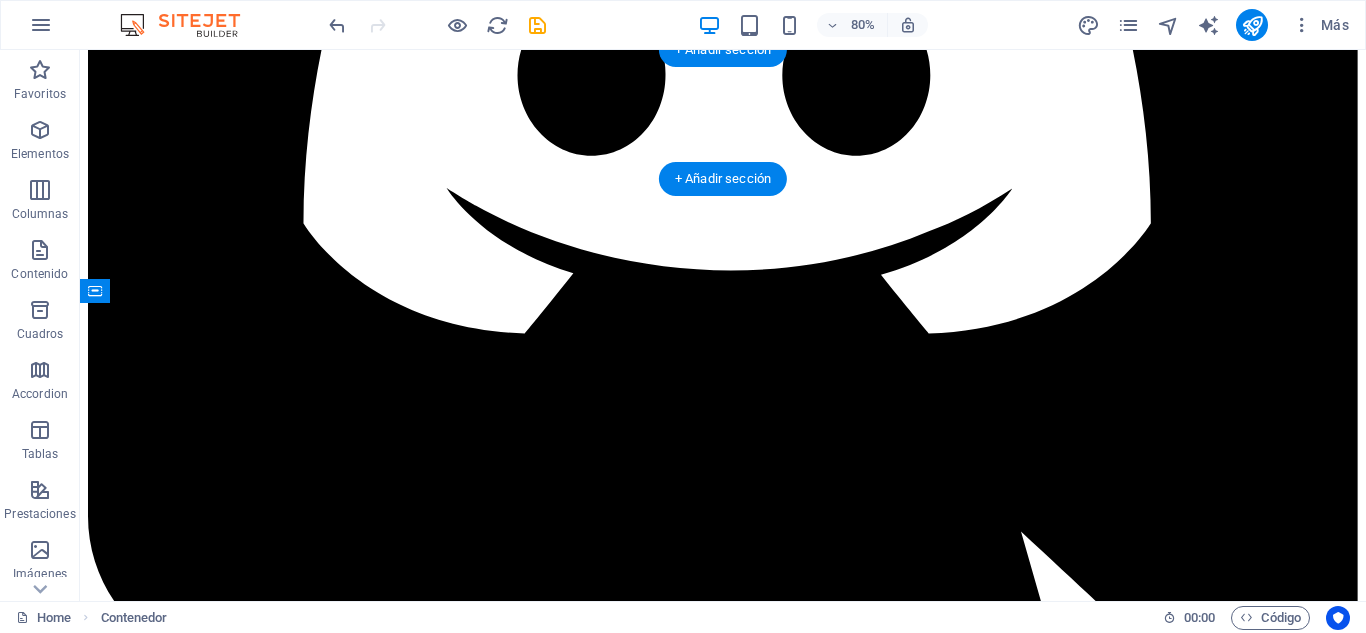 scroll, scrollTop: 11415, scrollLeft: 0, axis: vertical 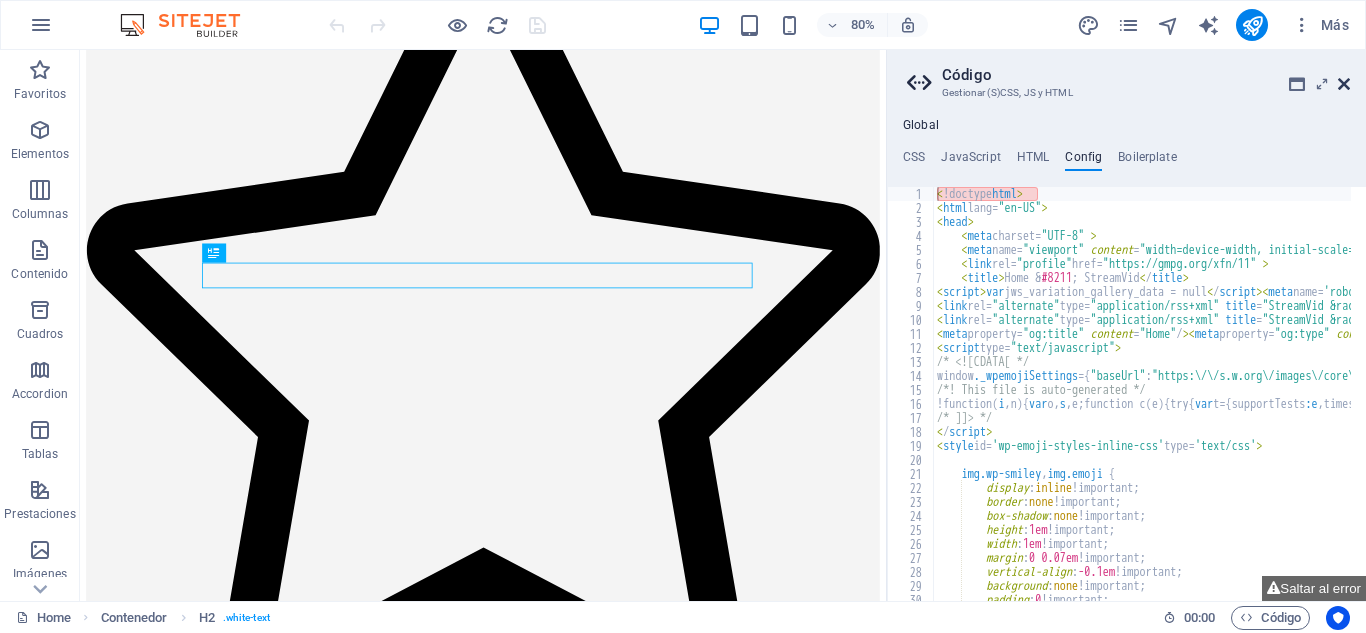 click at bounding box center (1344, 84) 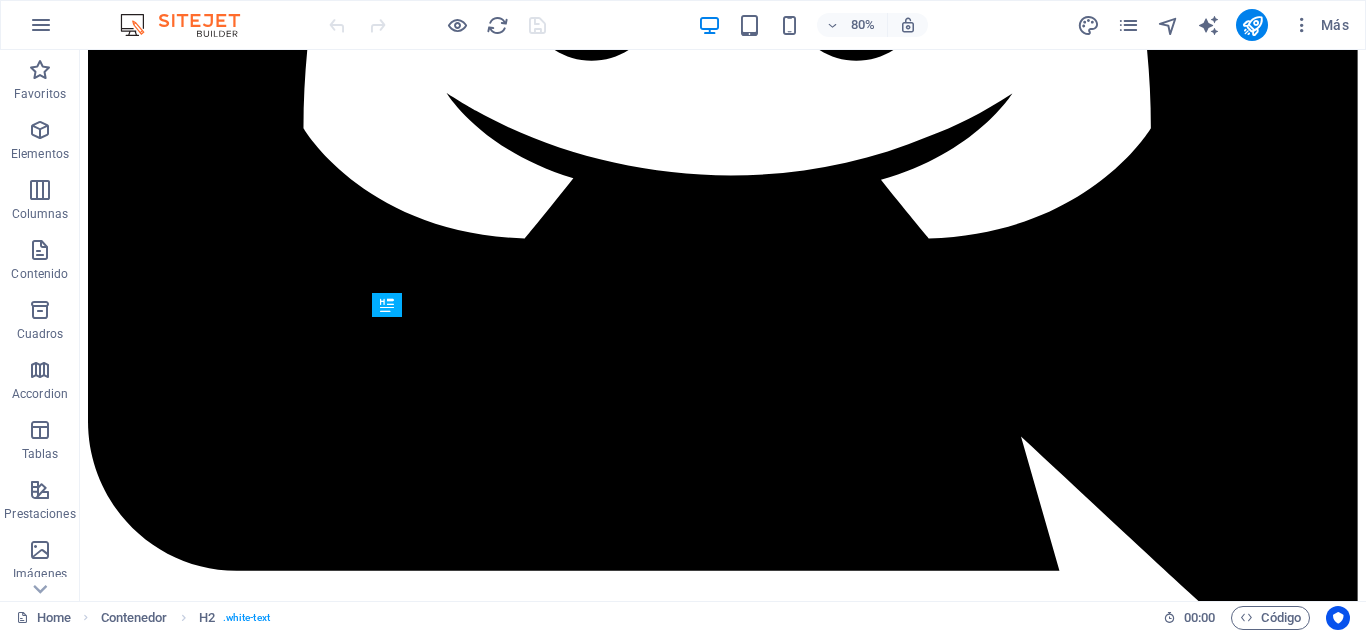 scroll, scrollTop: 11417, scrollLeft: 0, axis: vertical 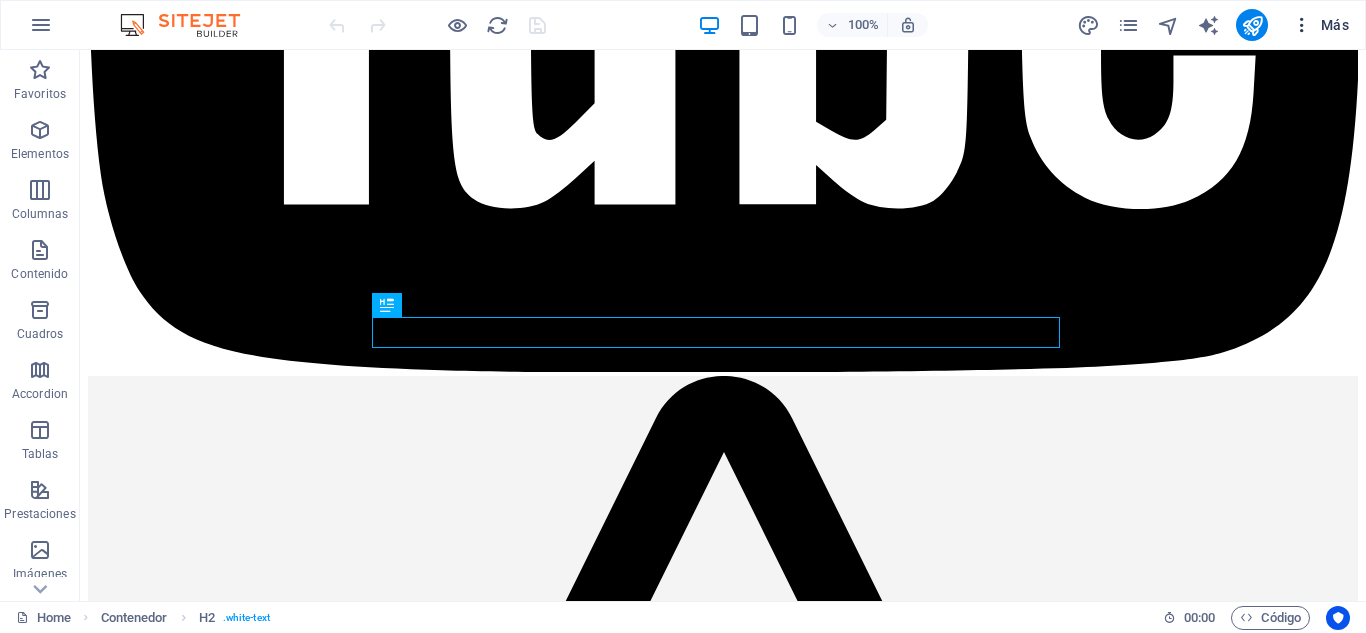 click at bounding box center [1302, 25] 